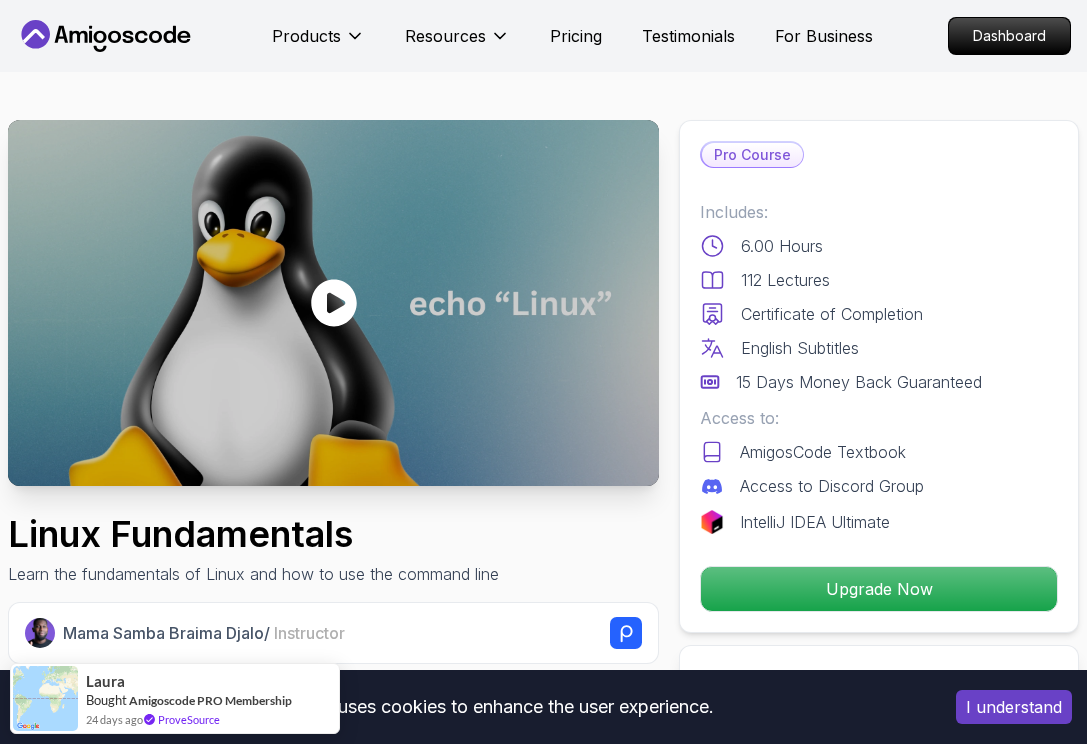 scroll, scrollTop: 4911, scrollLeft: 0, axis: vertical 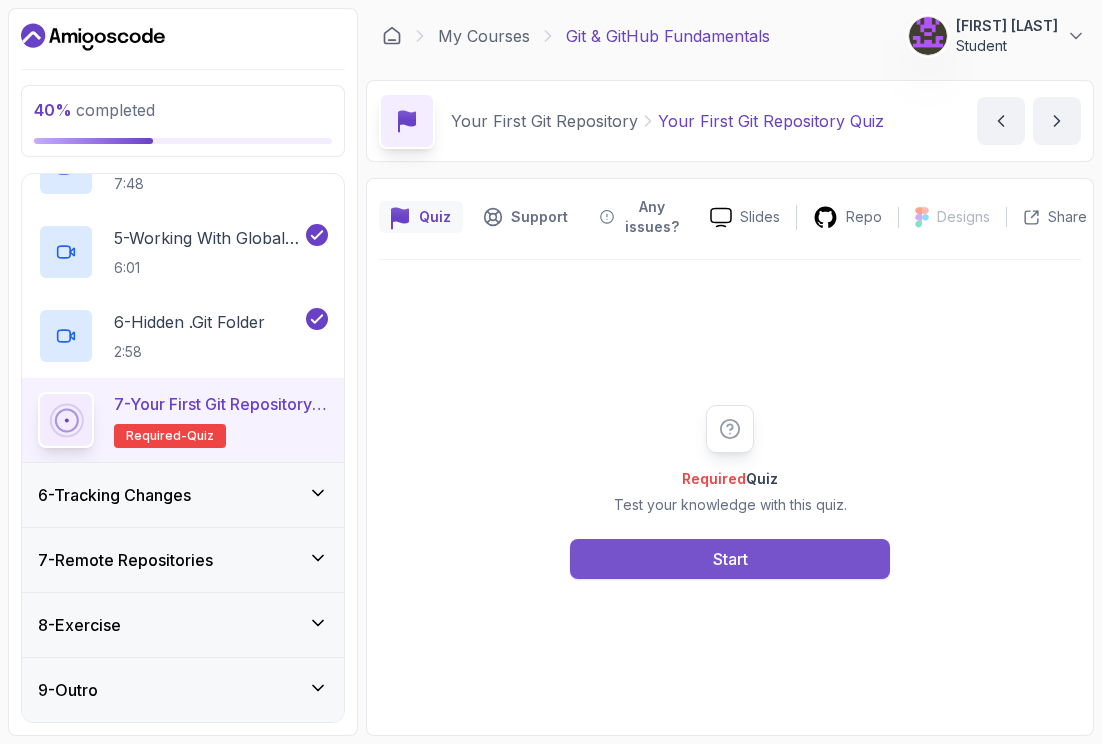 click on "Start" at bounding box center [730, 559] 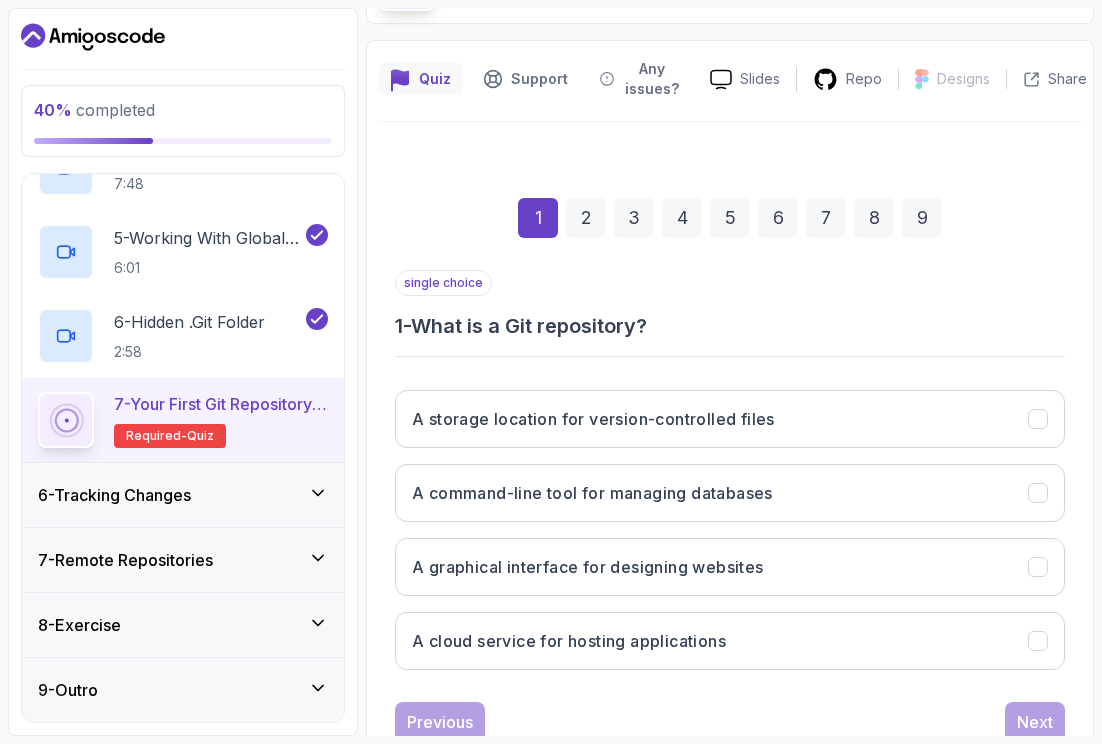 scroll, scrollTop: 159, scrollLeft: 0, axis: vertical 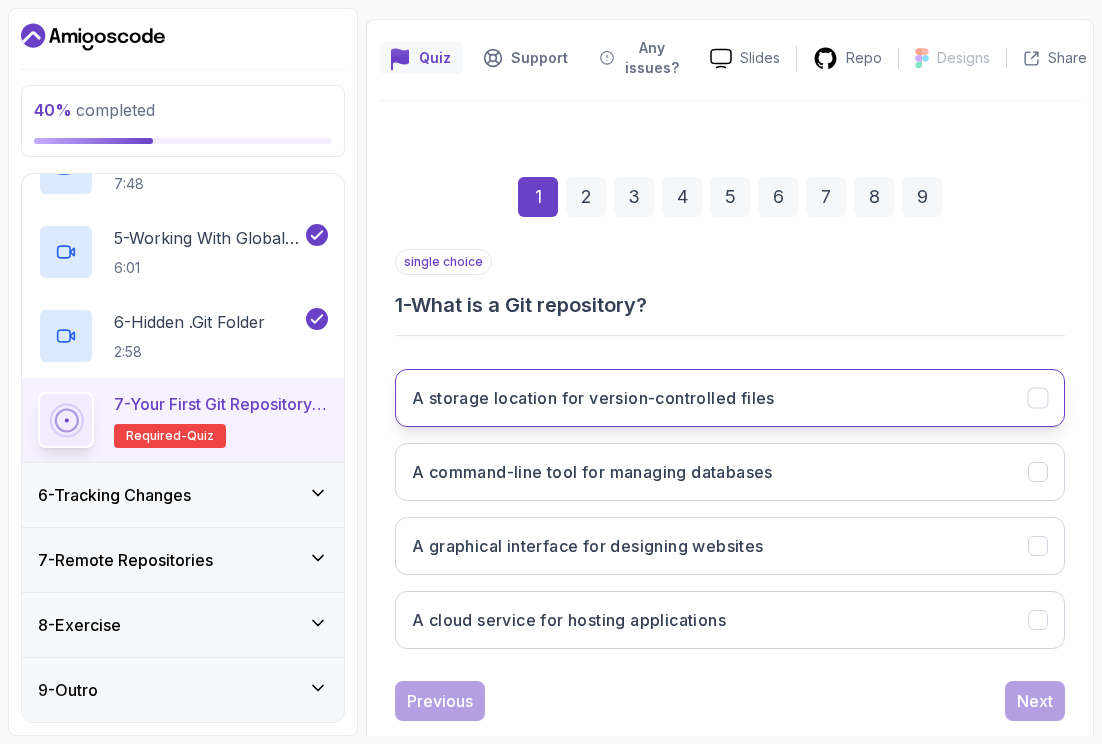 click on "A storage location for version-controlled files" at bounding box center (730, 398) 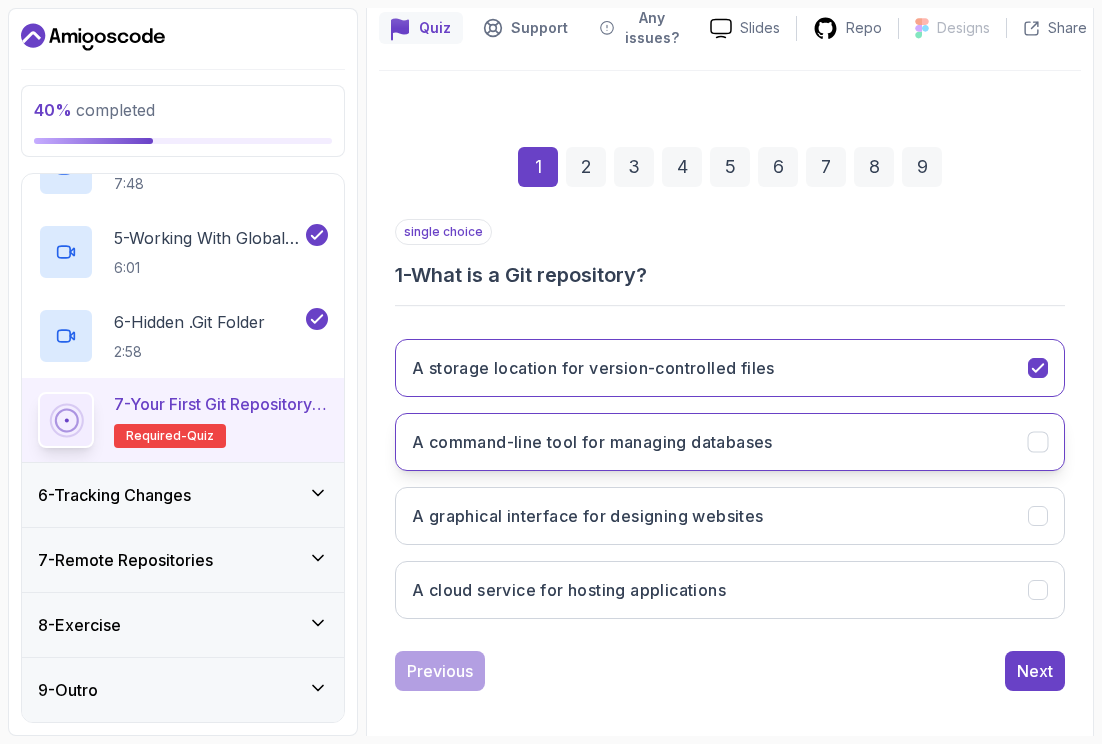 scroll, scrollTop: 201, scrollLeft: 0, axis: vertical 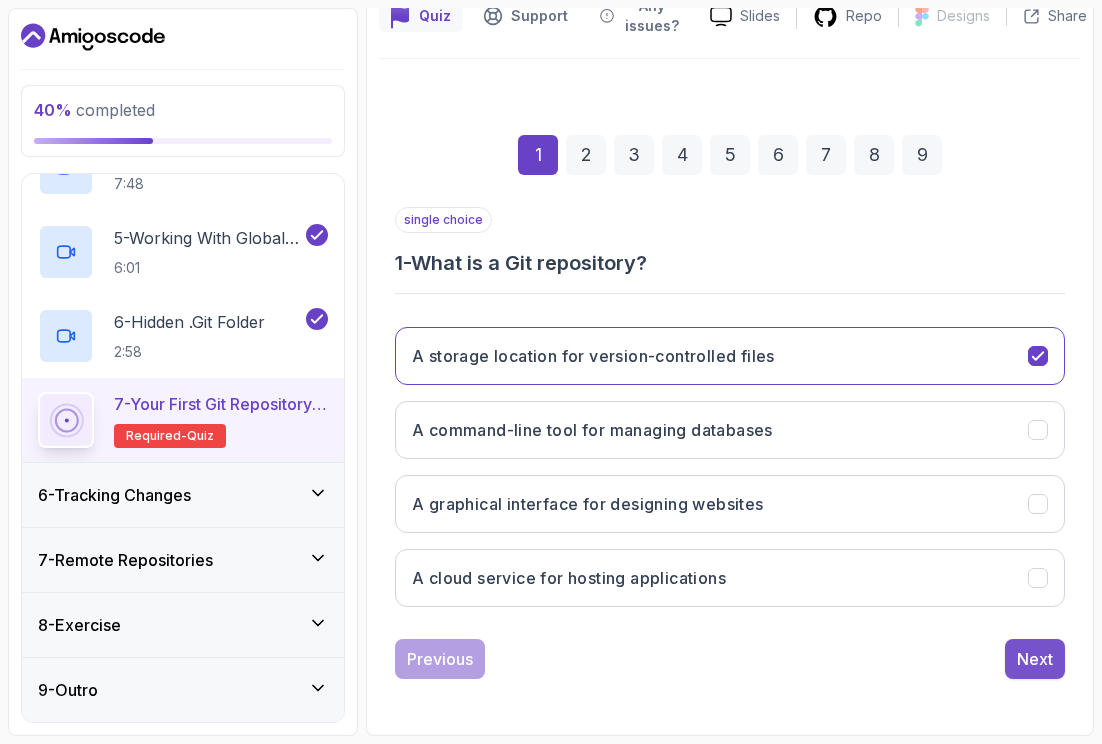 click on "Next" at bounding box center [1035, 659] 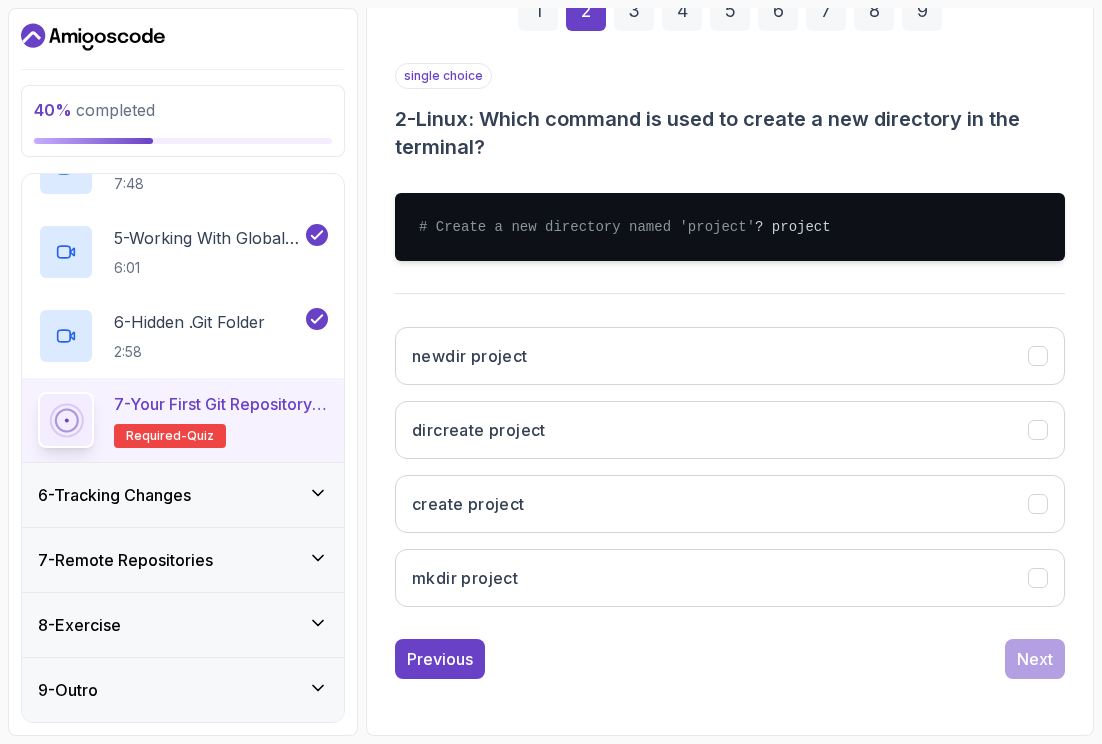 scroll, scrollTop: 365, scrollLeft: 0, axis: vertical 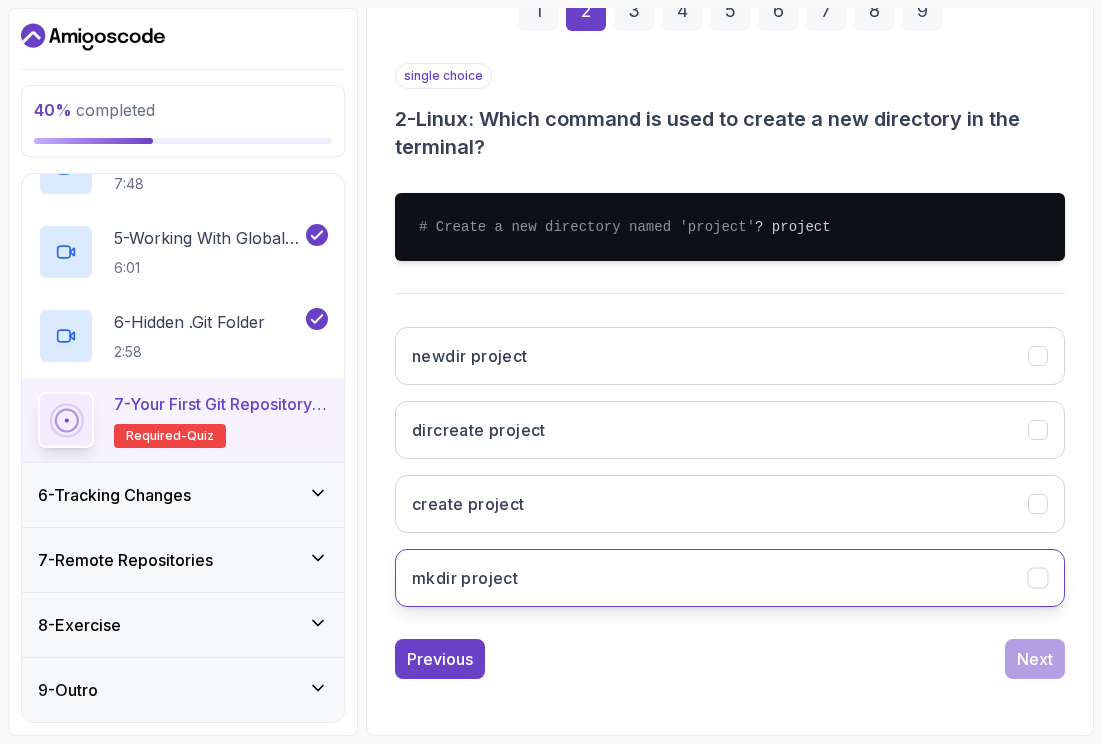 click on "mkdir project" at bounding box center [730, 578] 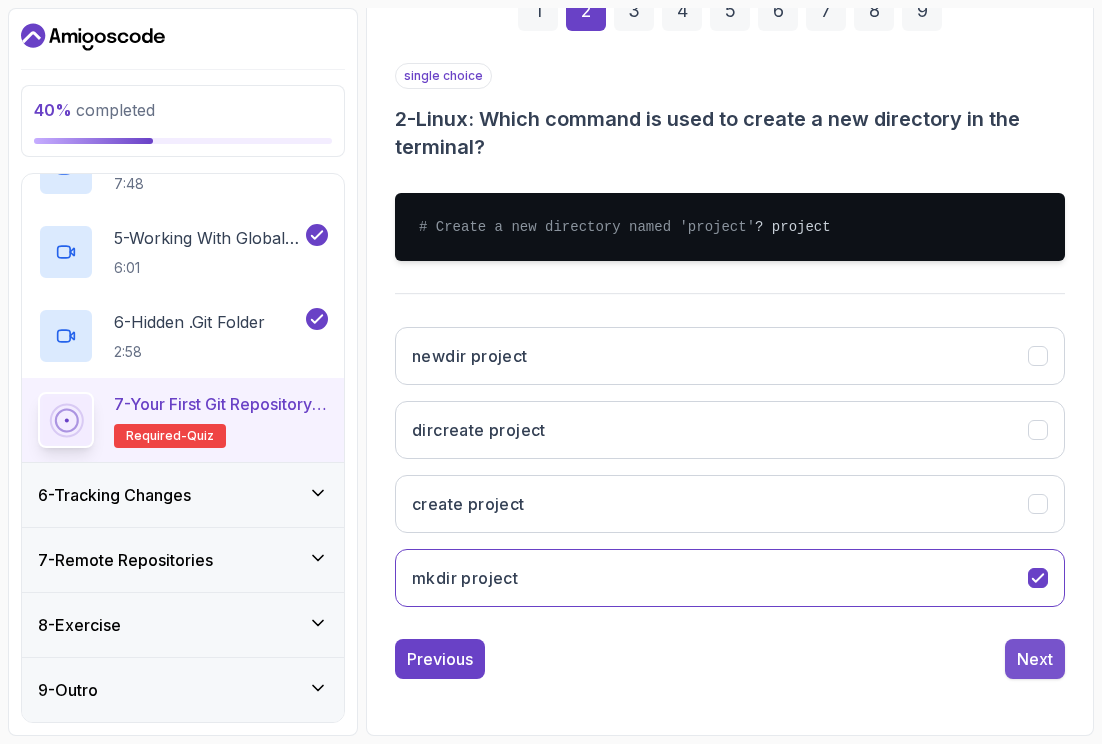 click on "Next" at bounding box center (1035, 659) 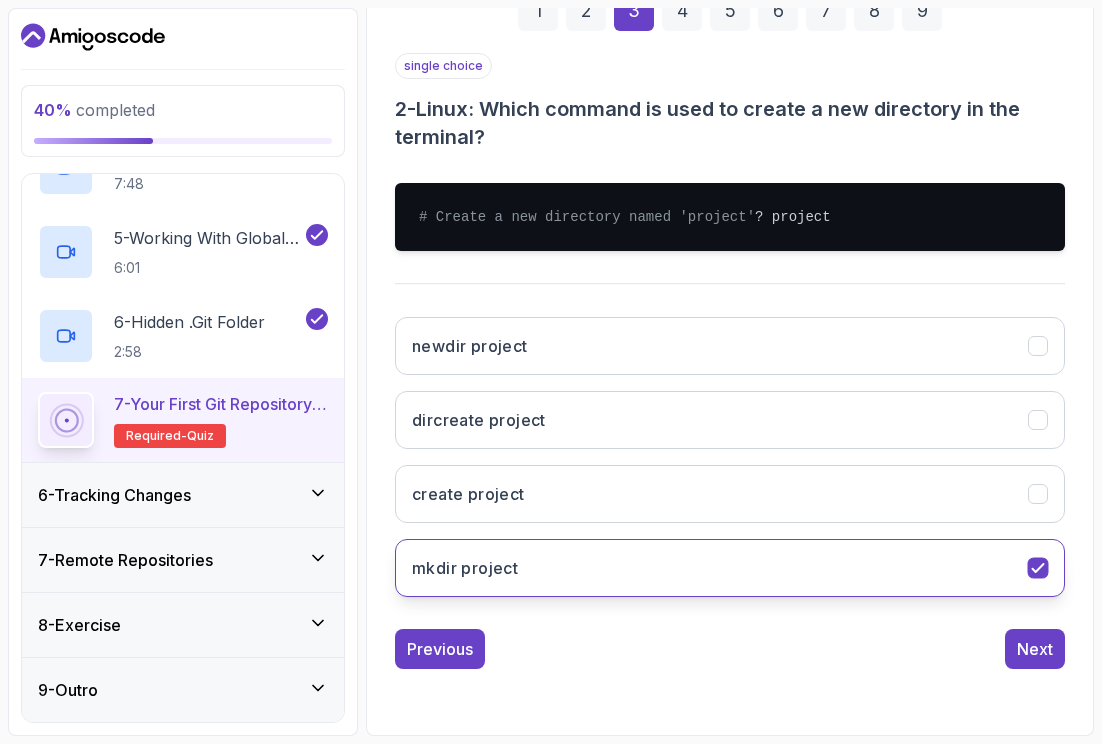 scroll, scrollTop: 201, scrollLeft: 0, axis: vertical 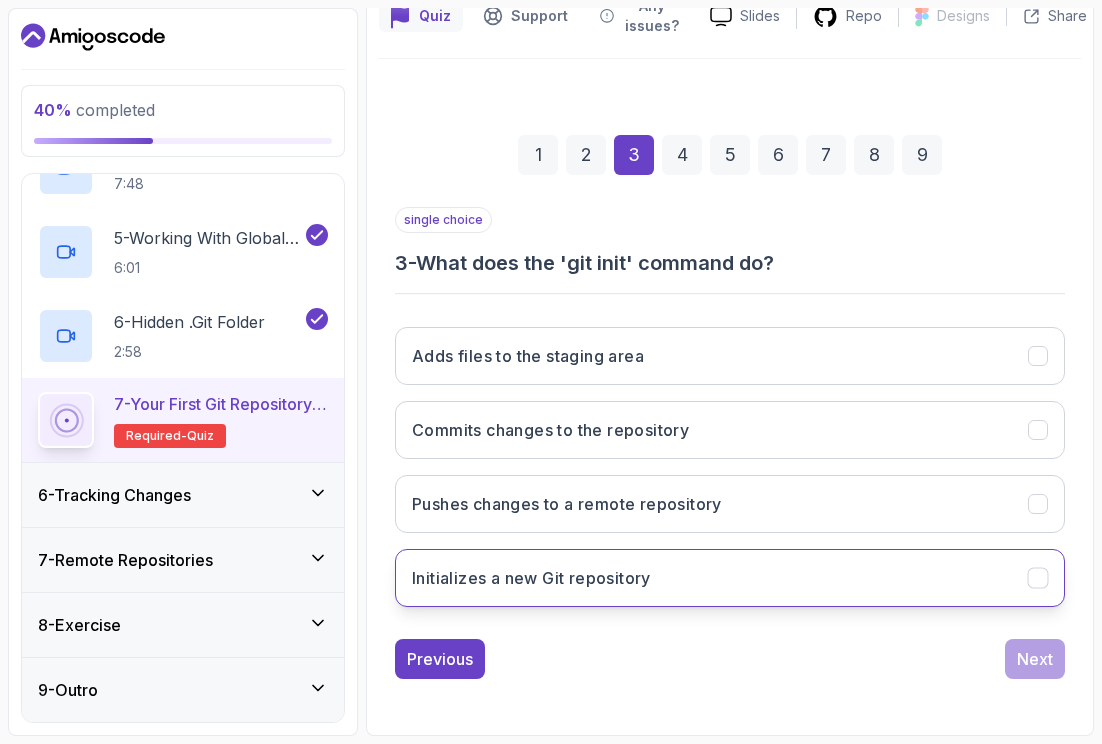 click on "Initializes a new Git repository" at bounding box center [730, 578] 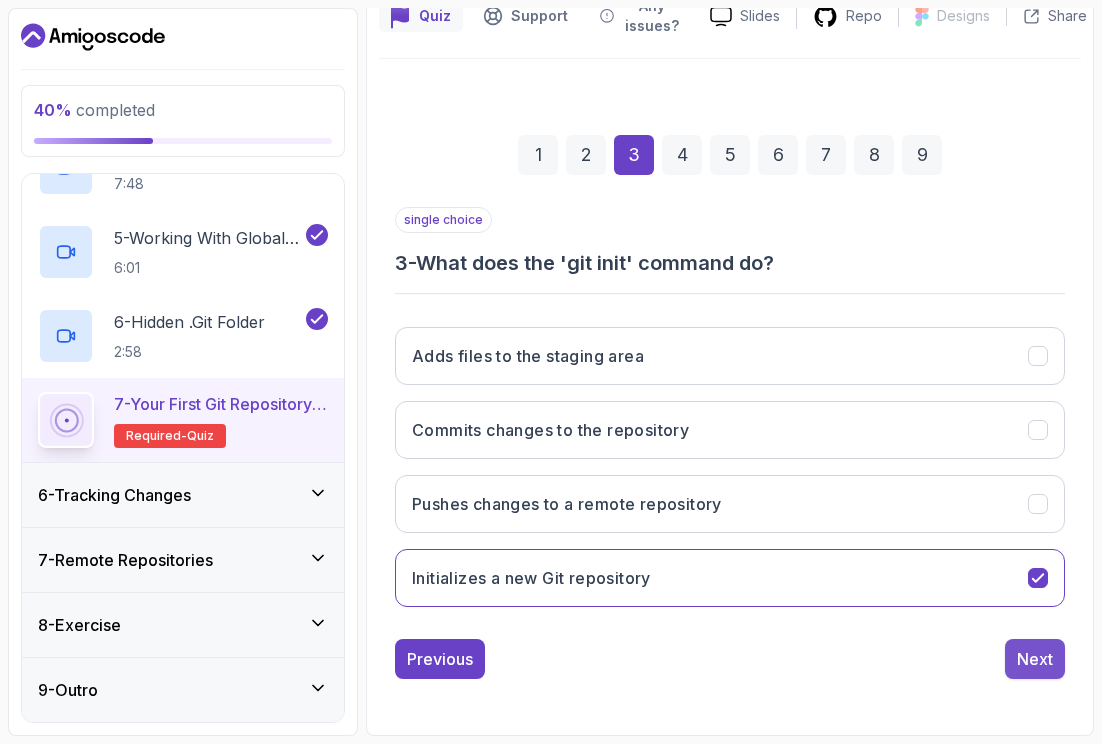 click on "Next" at bounding box center (1035, 659) 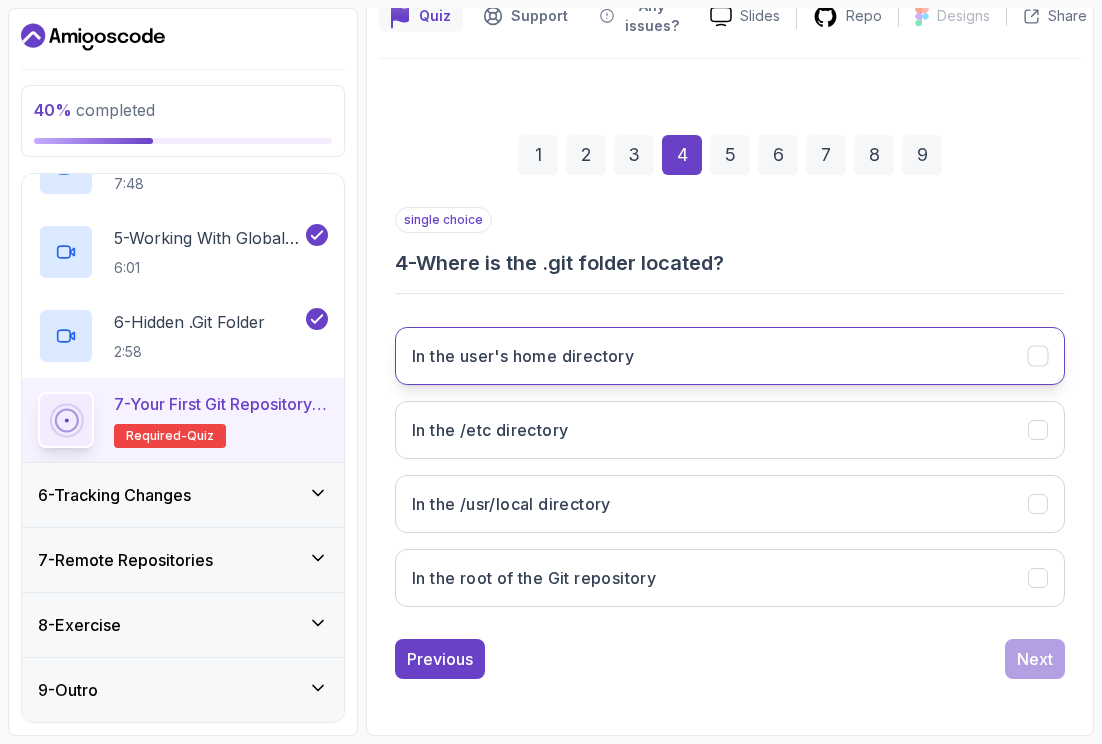 click on "In the user's home directory" at bounding box center [730, 356] 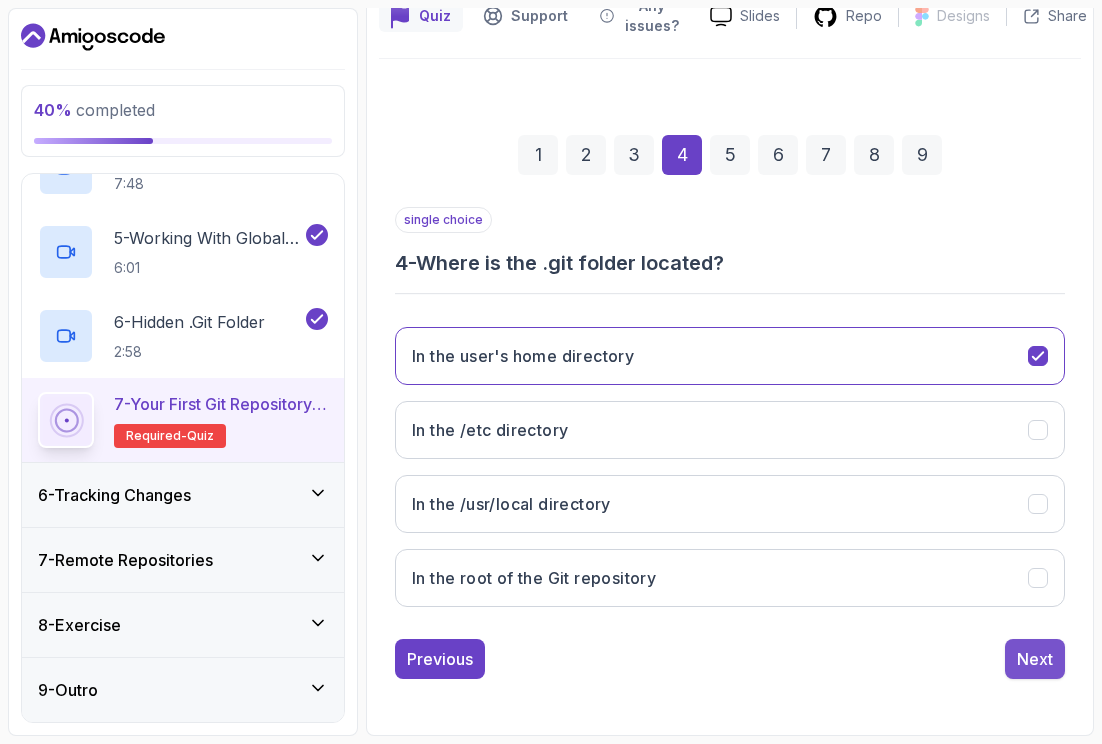 click on "Next" at bounding box center [1035, 659] 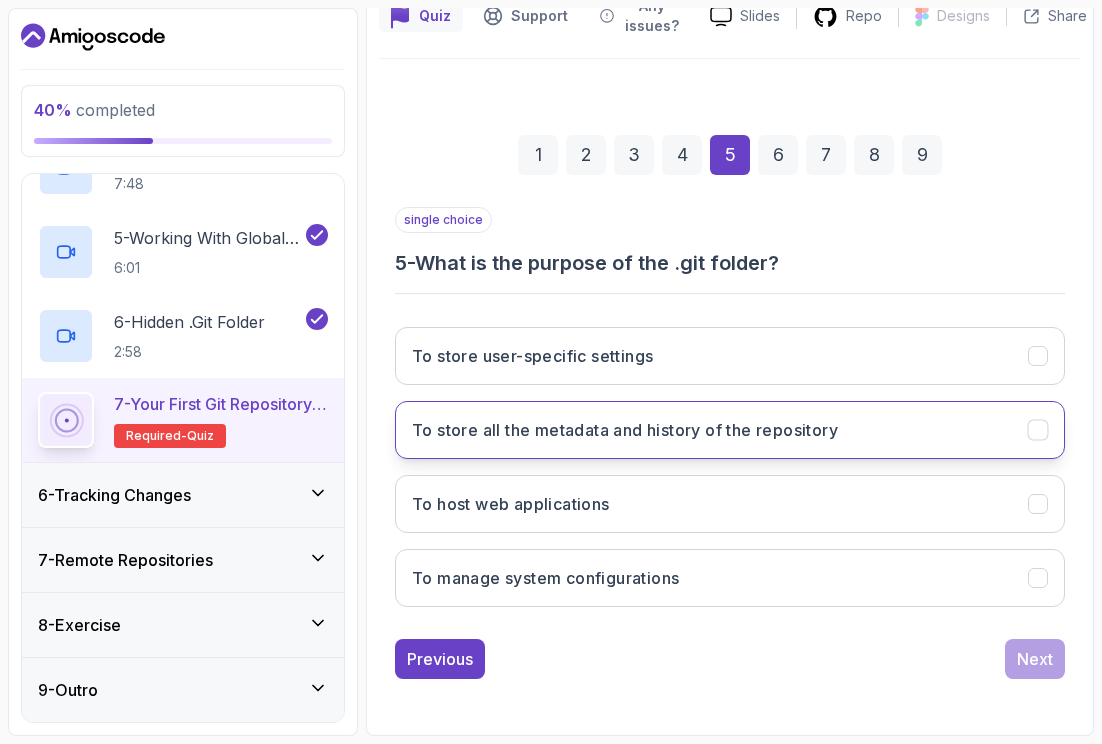 click on "To store all the metadata and history of the repository" at bounding box center (730, 430) 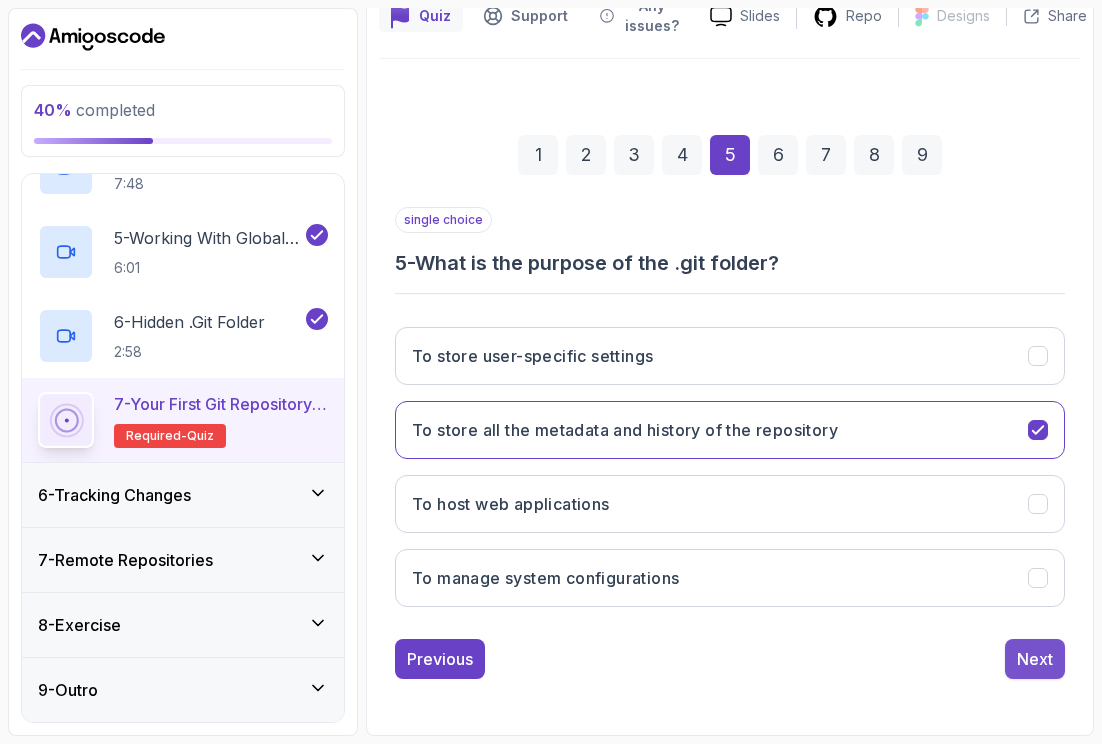 click on "Next" at bounding box center (1035, 659) 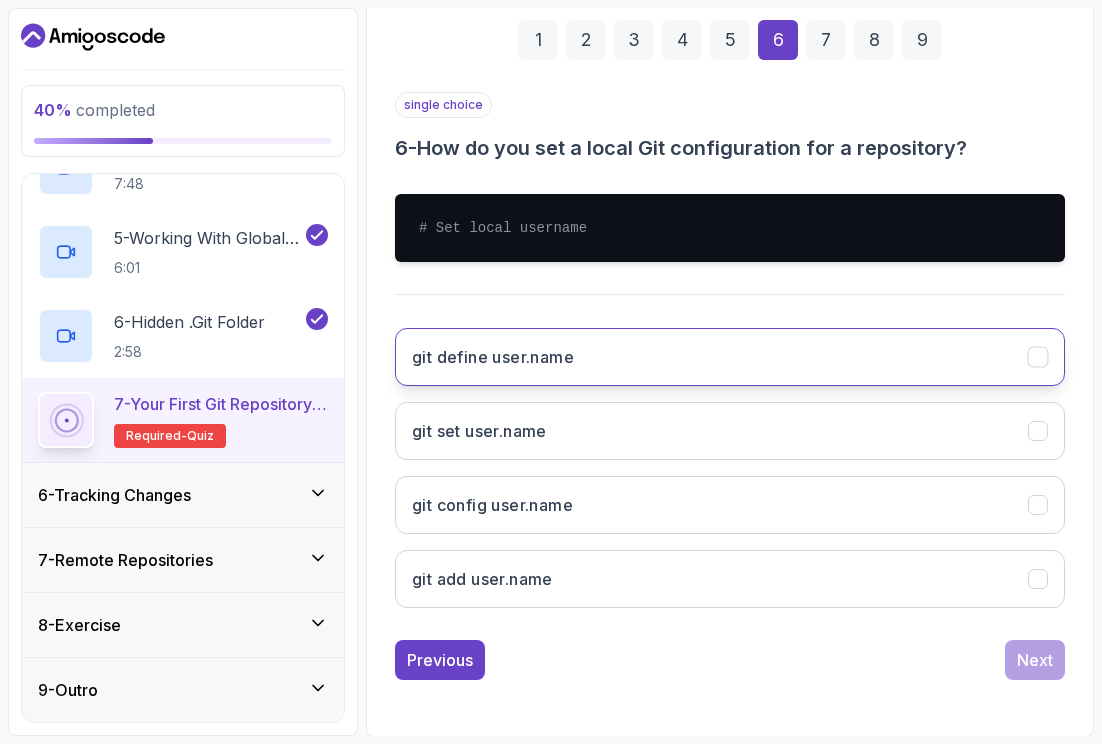 scroll, scrollTop: 317, scrollLeft: 0, axis: vertical 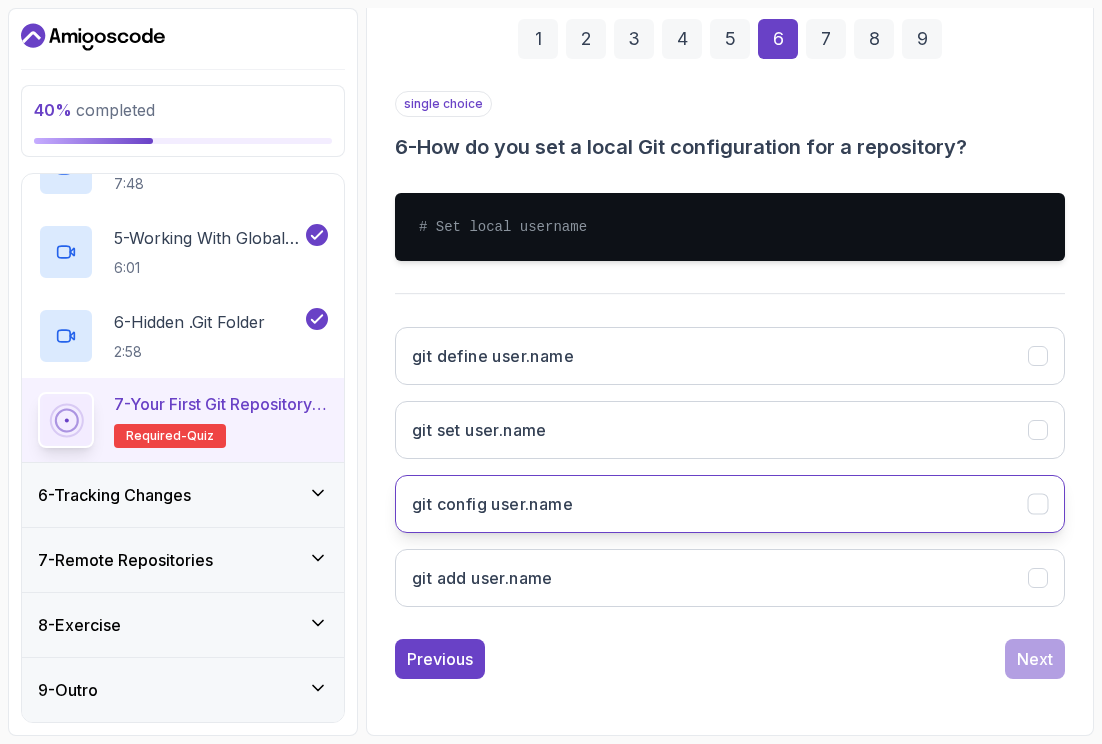 click on "git config user.name" at bounding box center [730, 504] 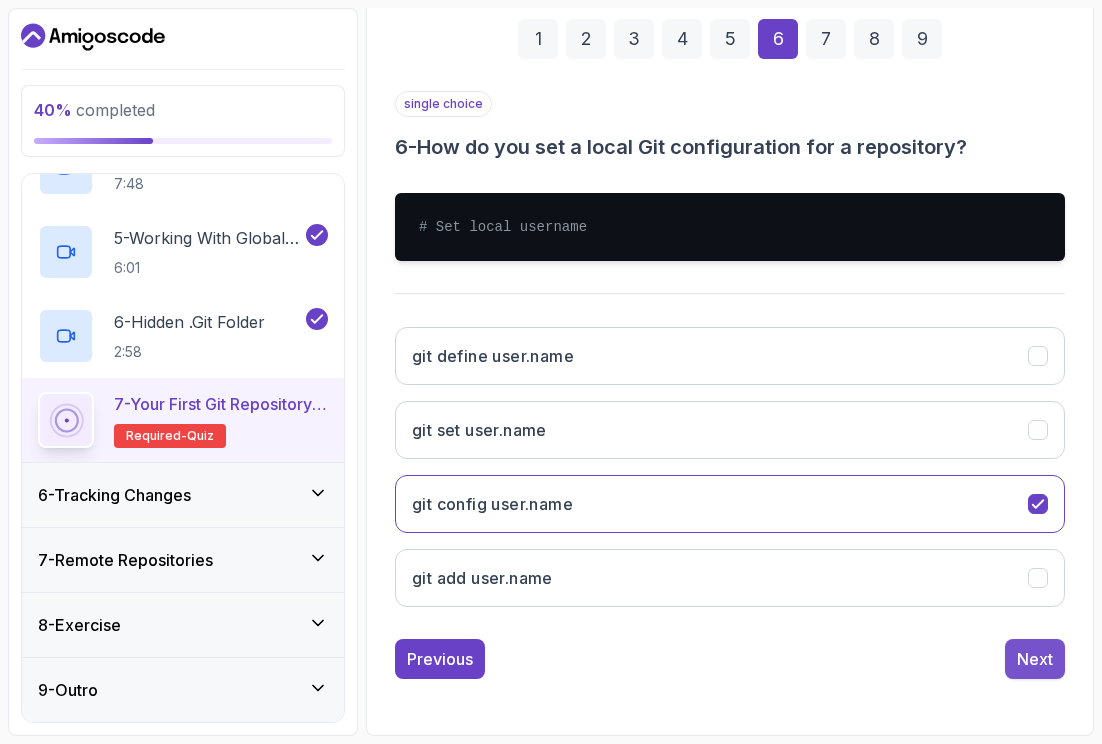 click on "Next" at bounding box center (1035, 659) 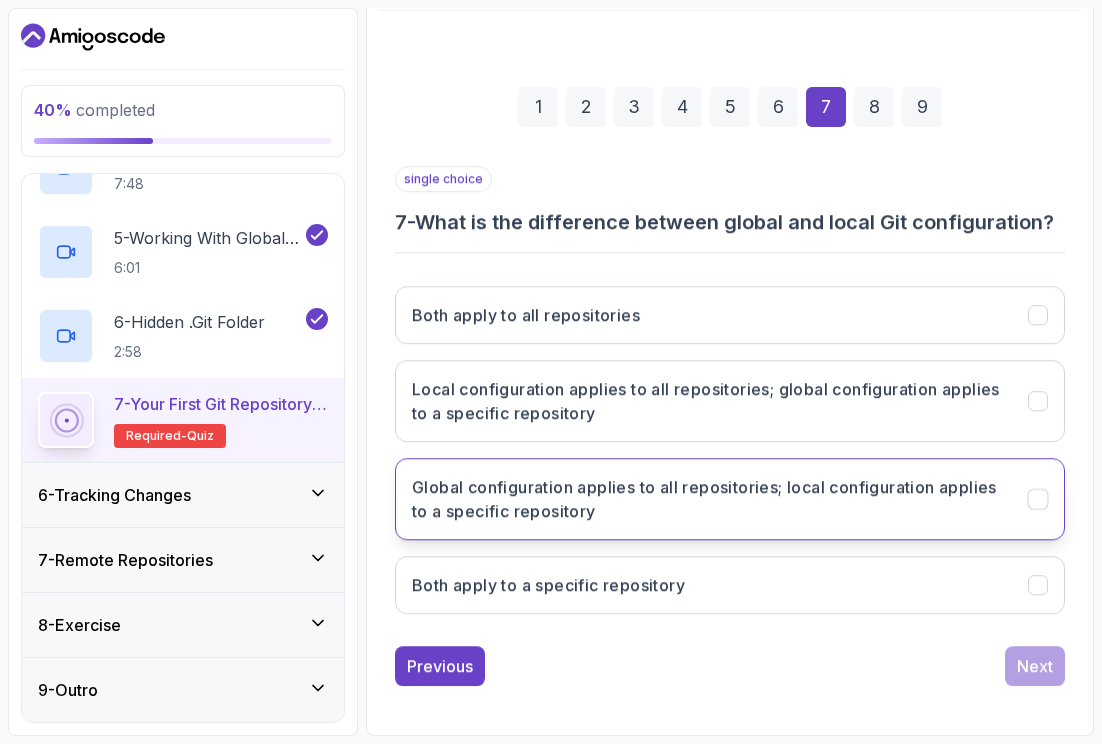 scroll, scrollTop: 249, scrollLeft: 0, axis: vertical 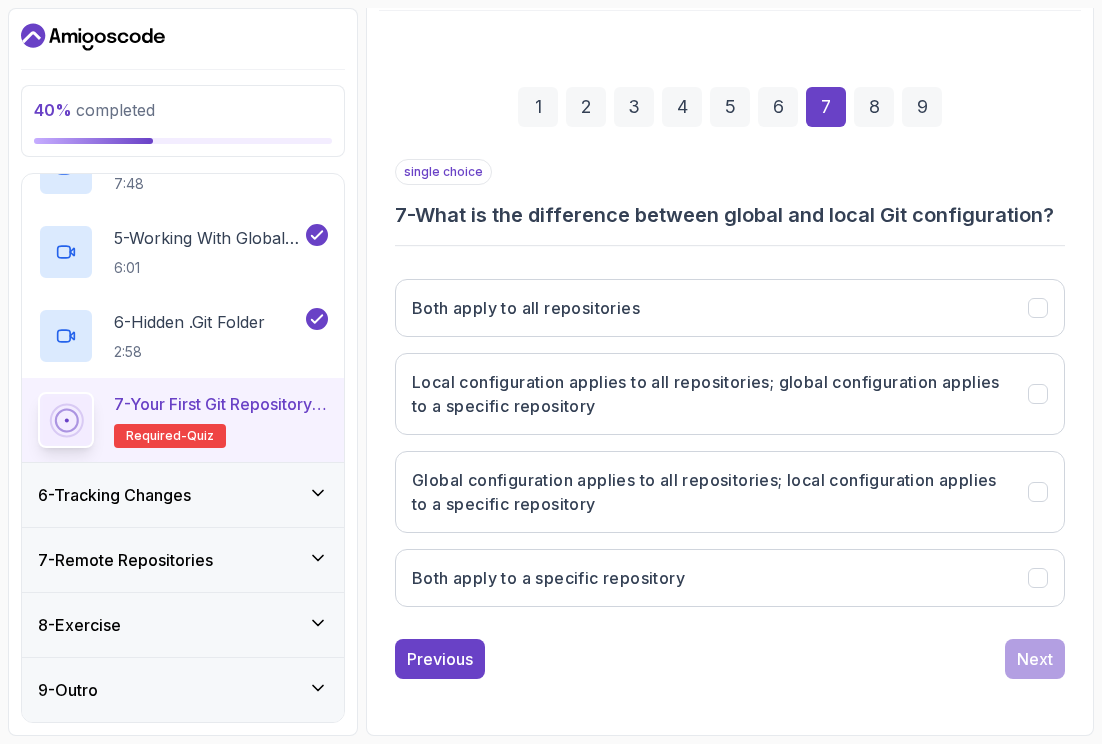 drag, startPoint x: 773, startPoint y: 504, endPoint x: 873, endPoint y: 534, distance: 104.40307 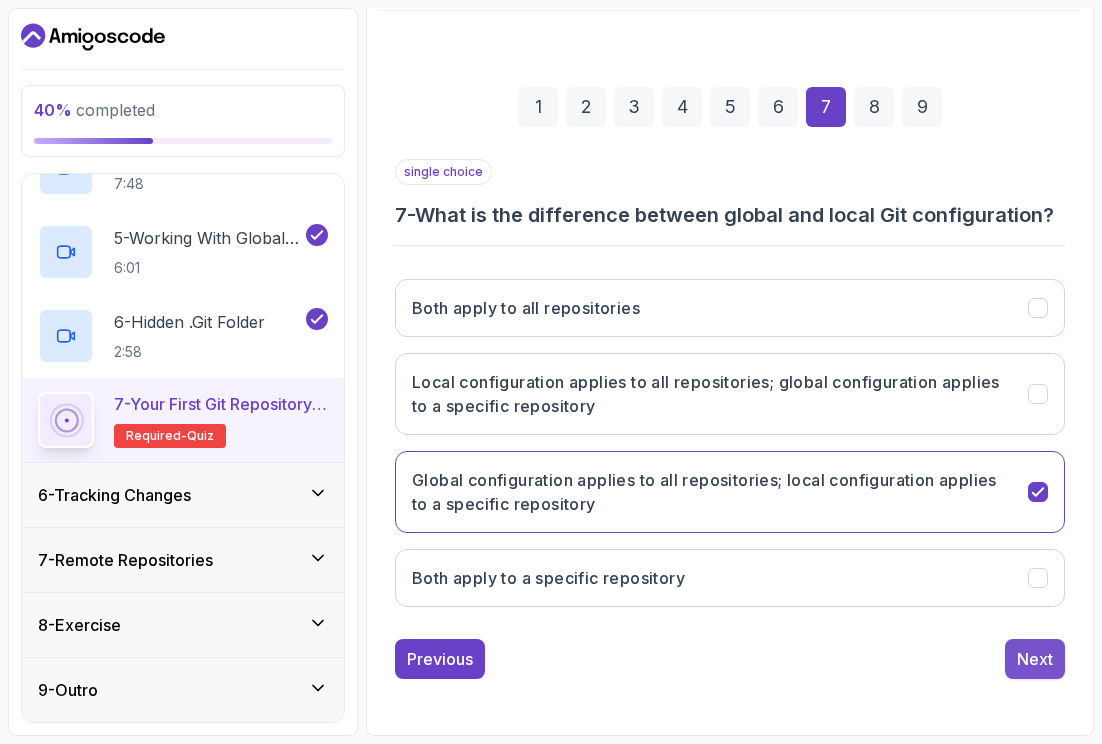click on "Next" at bounding box center [1035, 659] 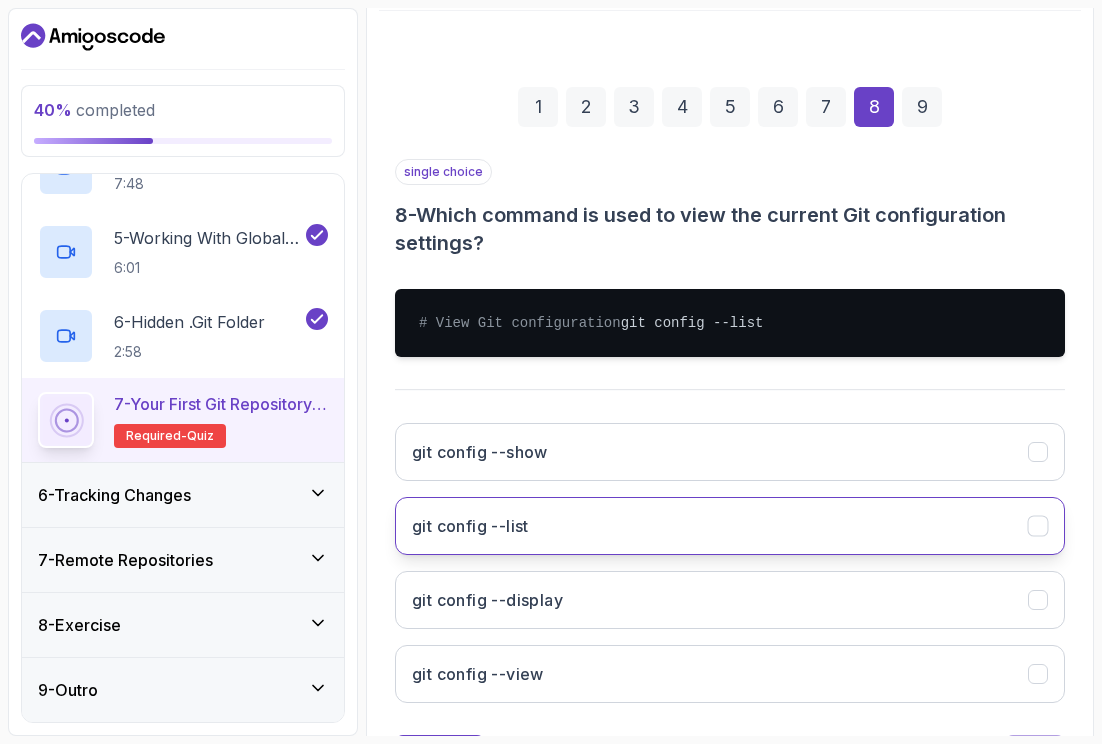 click on "git config --list" at bounding box center [730, 526] 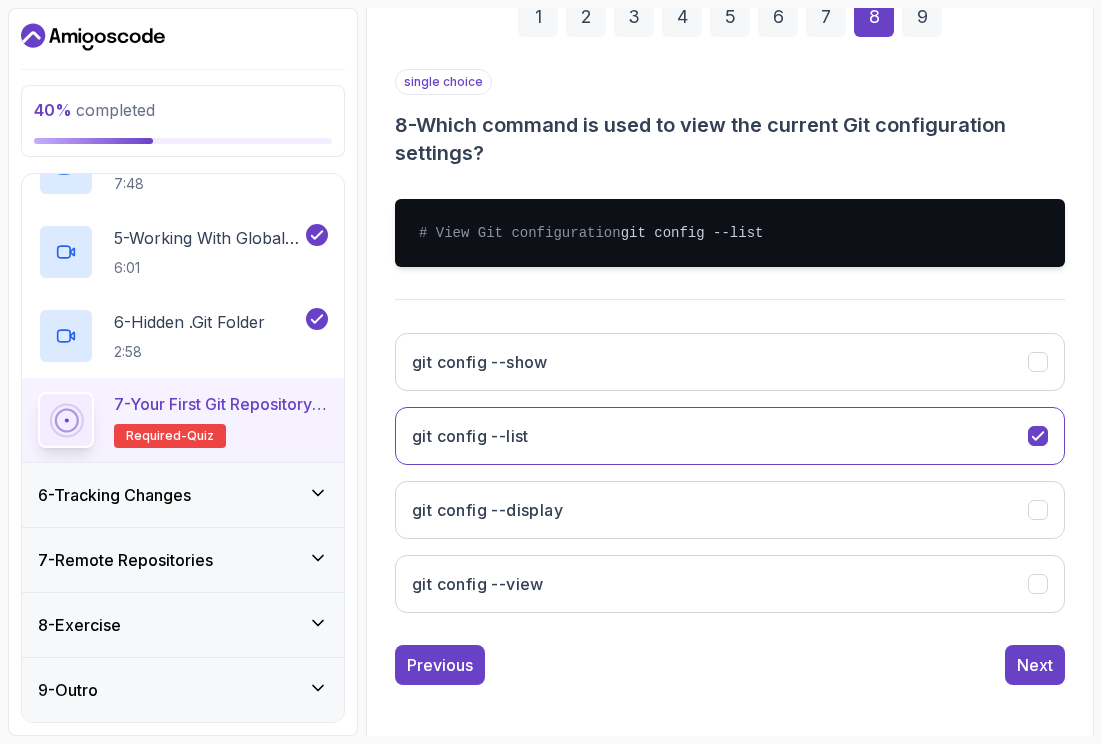 scroll, scrollTop: 365, scrollLeft: 0, axis: vertical 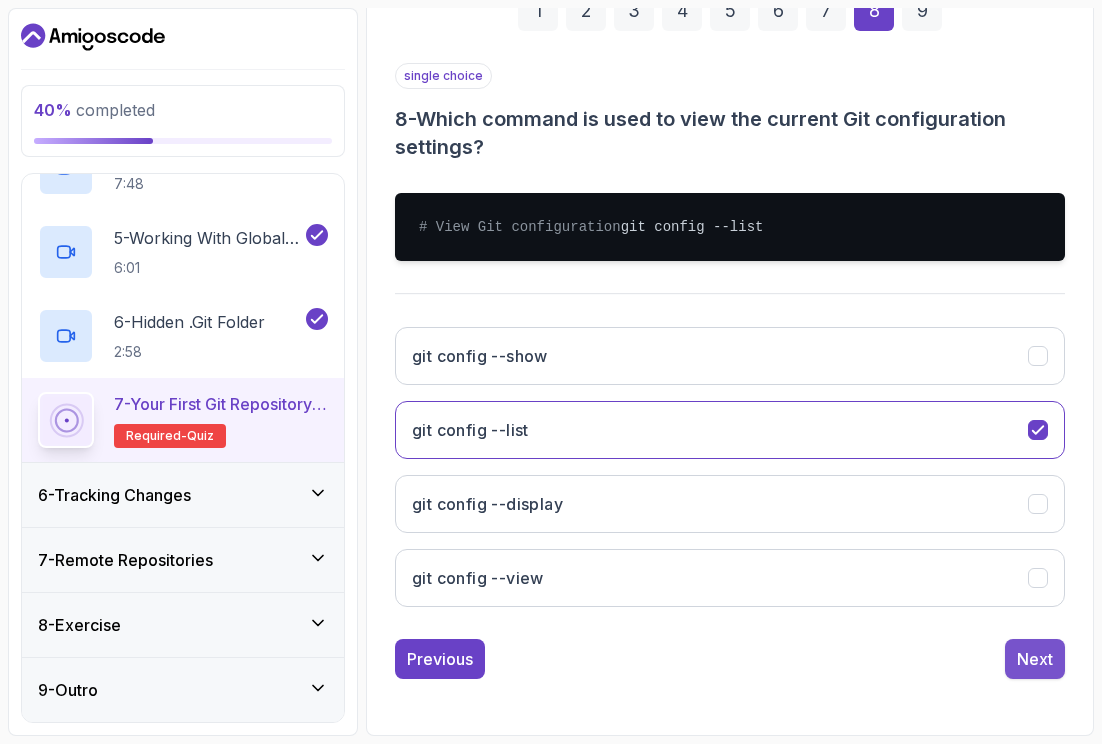click on "Next" at bounding box center [1035, 659] 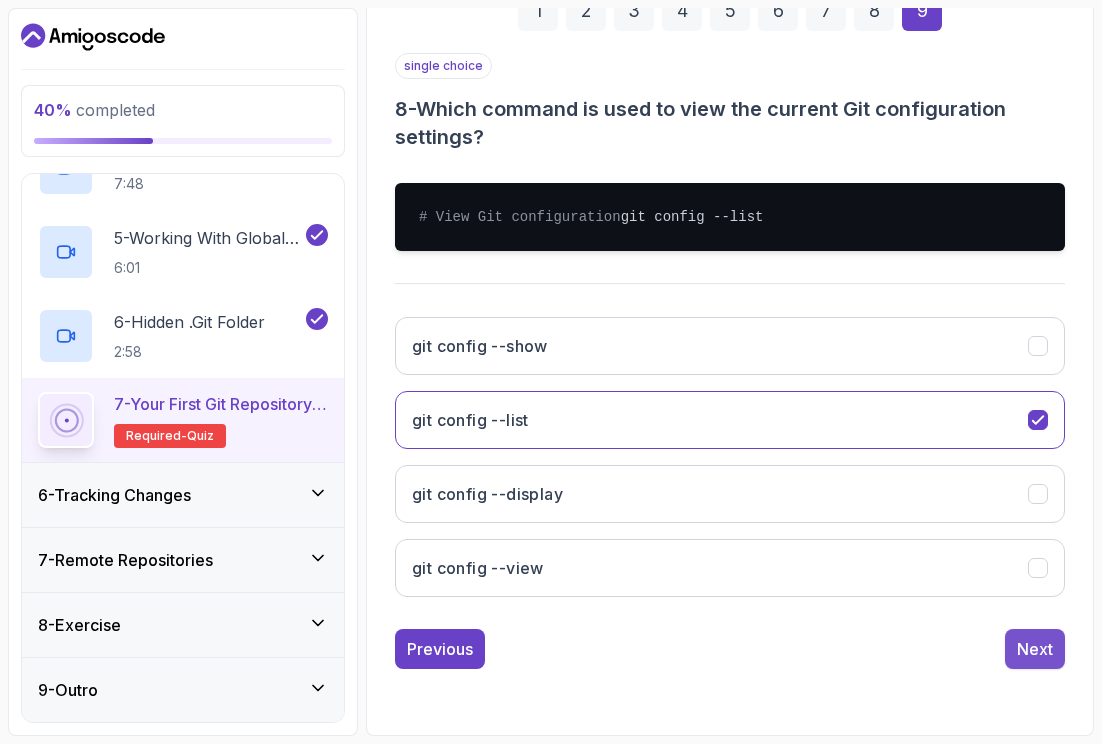 scroll, scrollTop: 229, scrollLeft: 0, axis: vertical 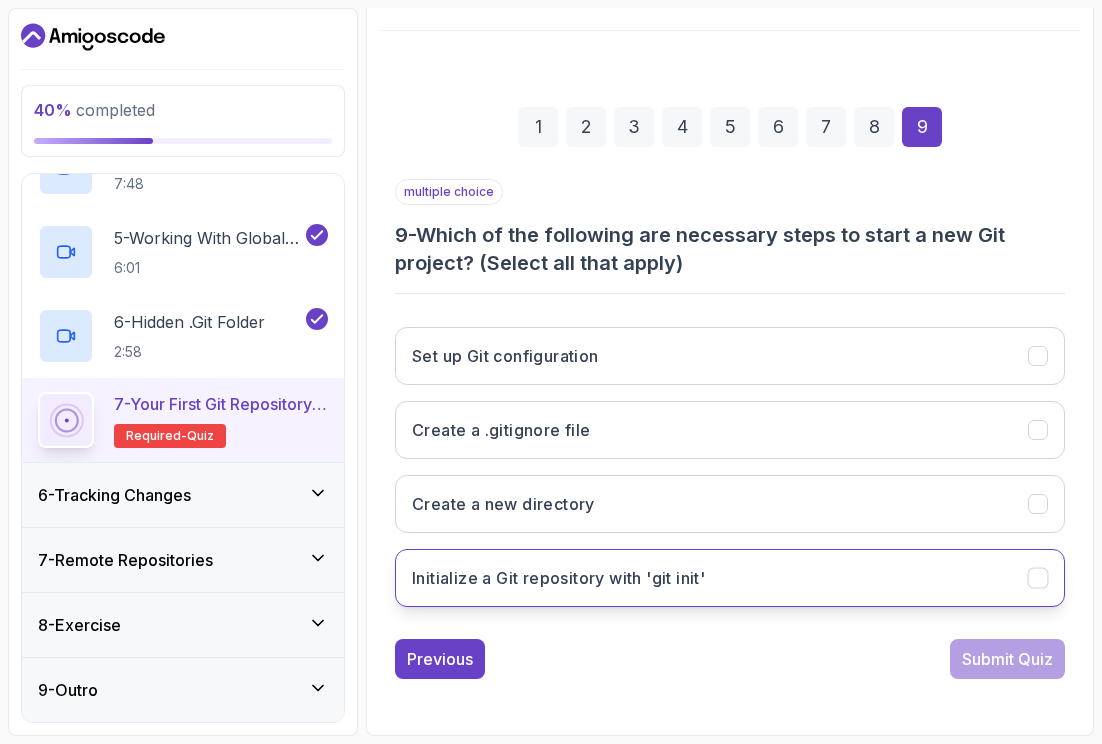 click on "Initialize a Git repository with 'git init'" at bounding box center (730, 578) 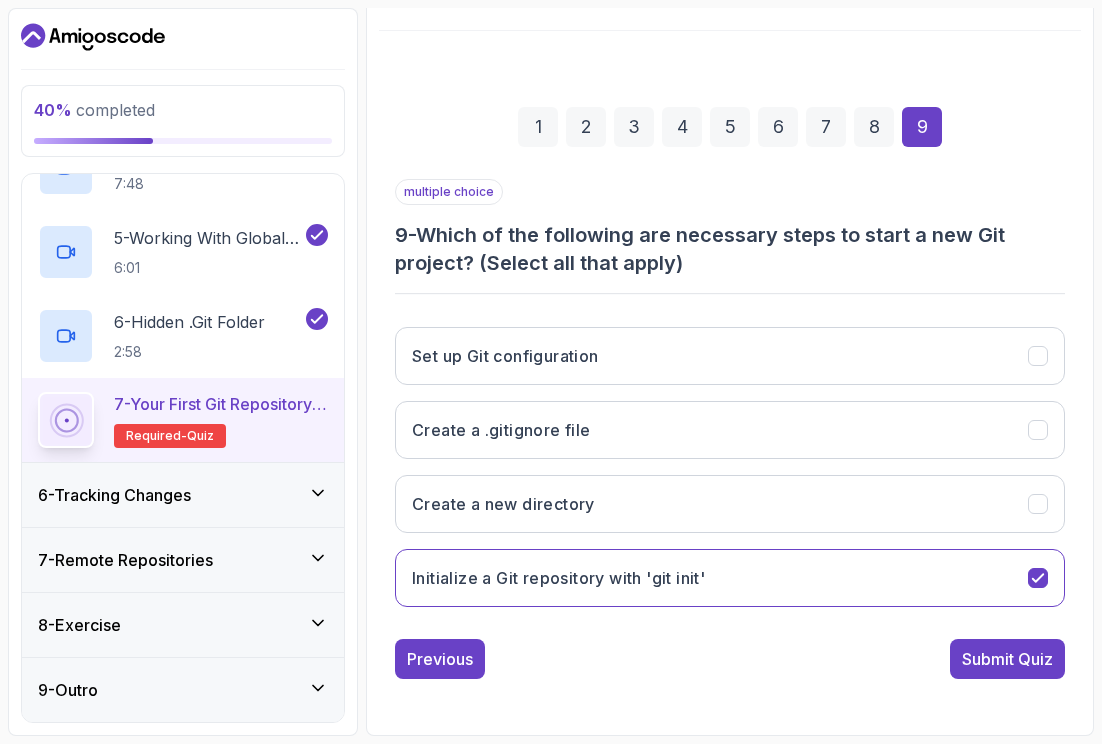 click on "Submit Quiz" at bounding box center [1007, 659] 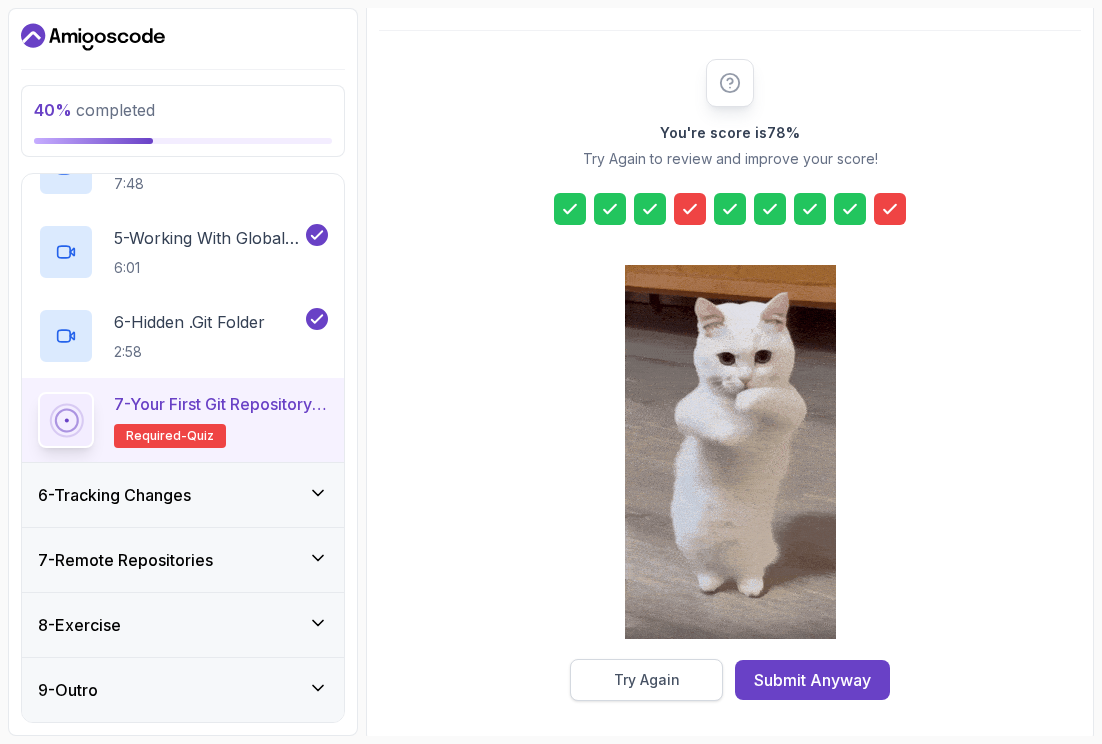 click on "Try Again" at bounding box center (646, 680) 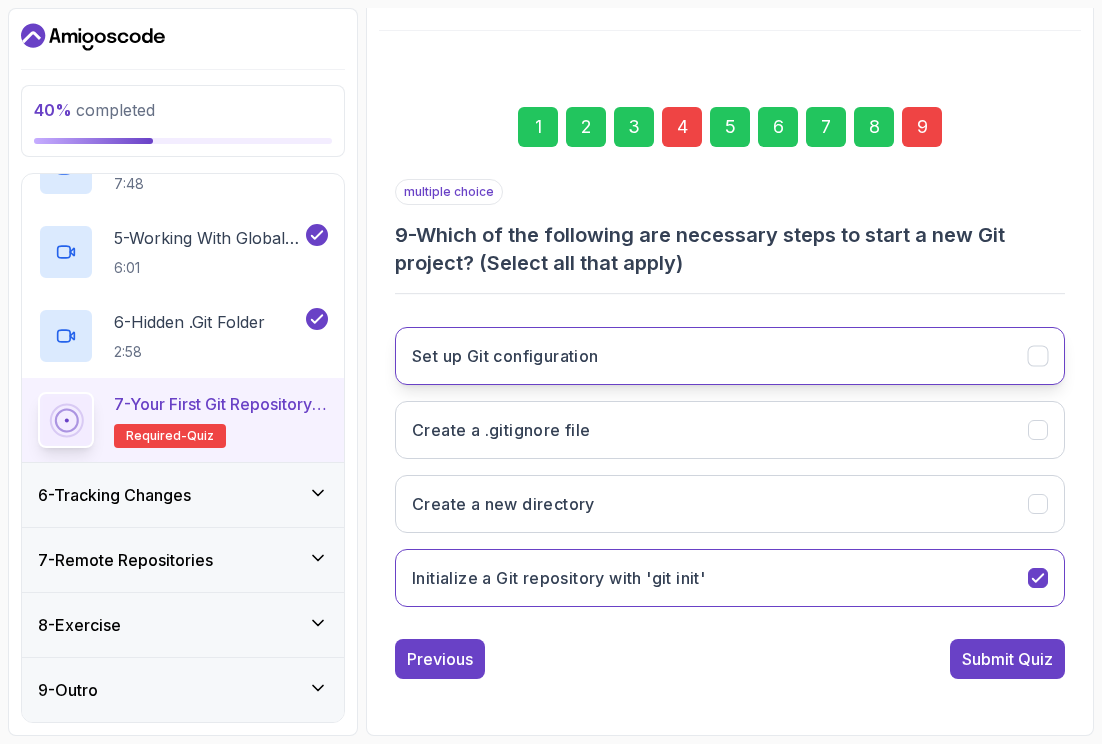 click on "Set up Git configuration" at bounding box center [730, 356] 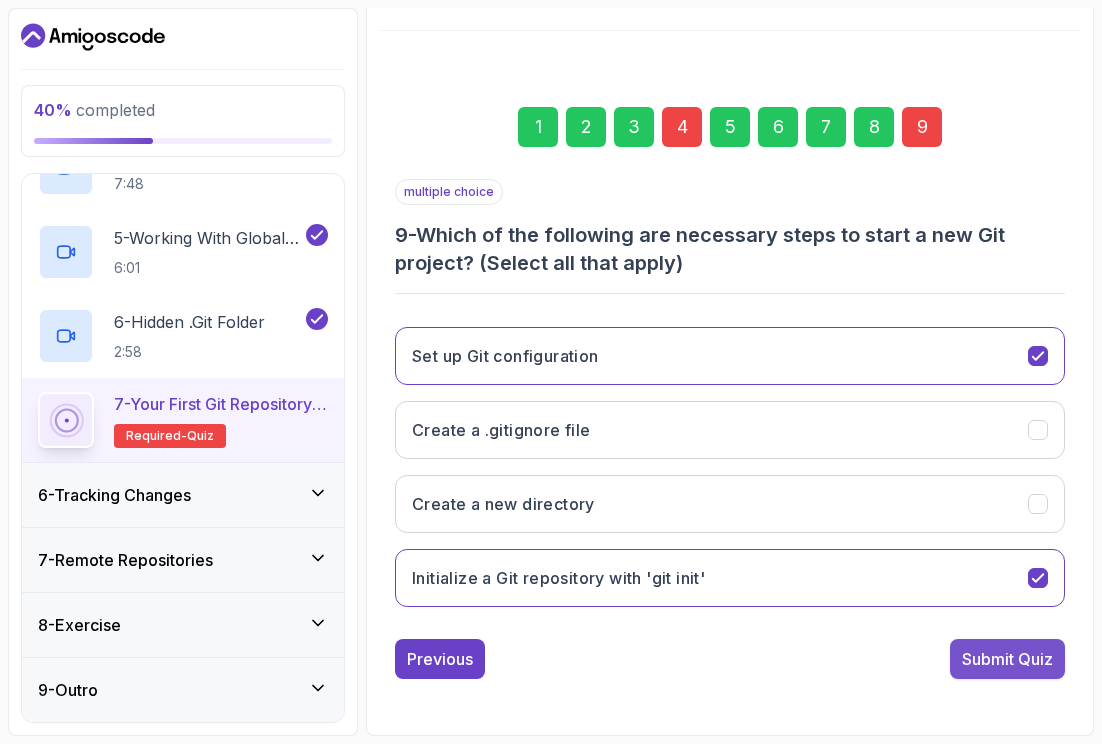click on "Submit Quiz" at bounding box center (1007, 659) 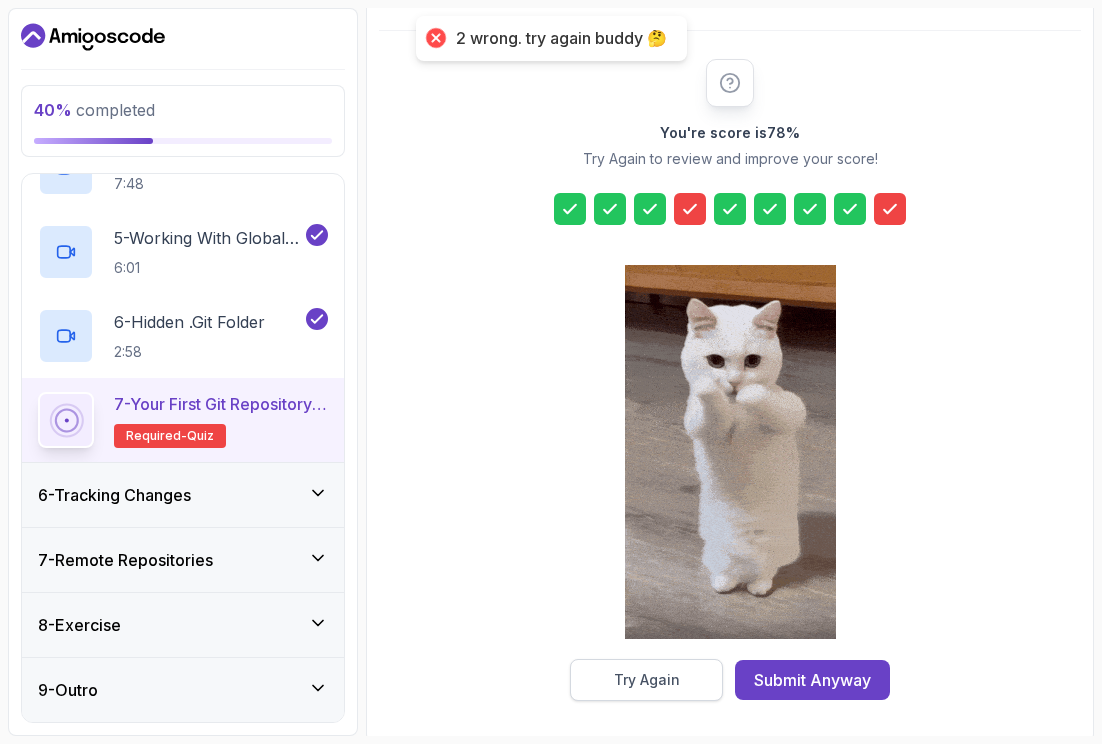 click on "Try Again" at bounding box center [646, 680] 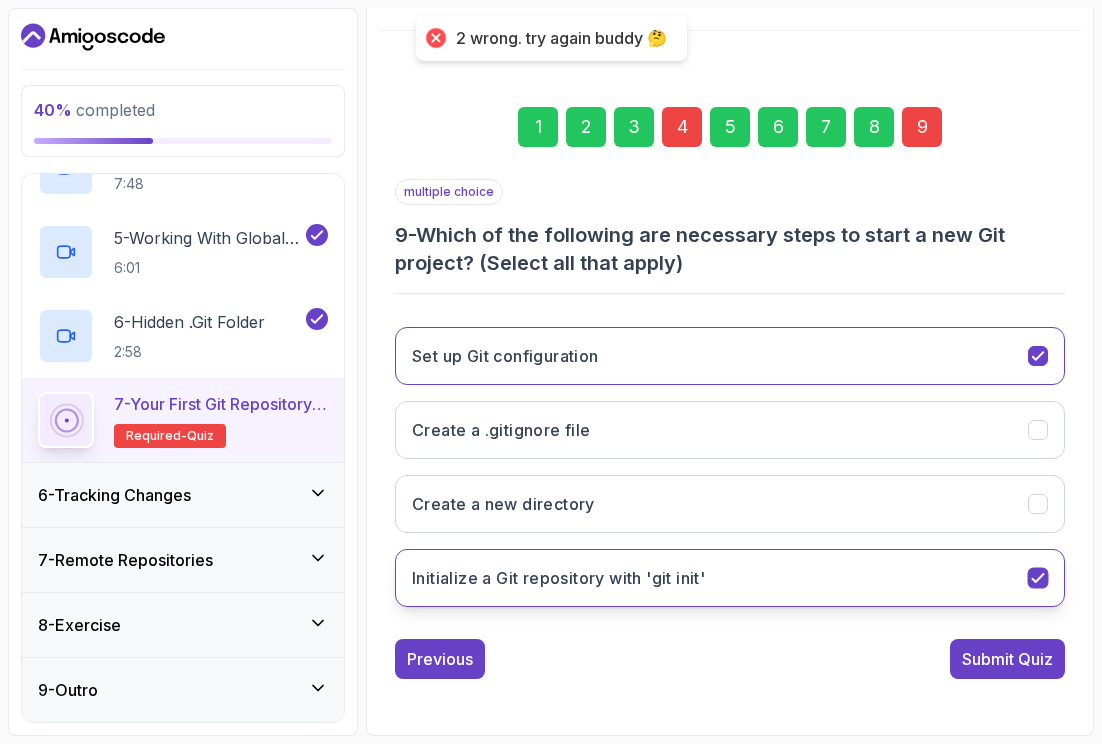 click 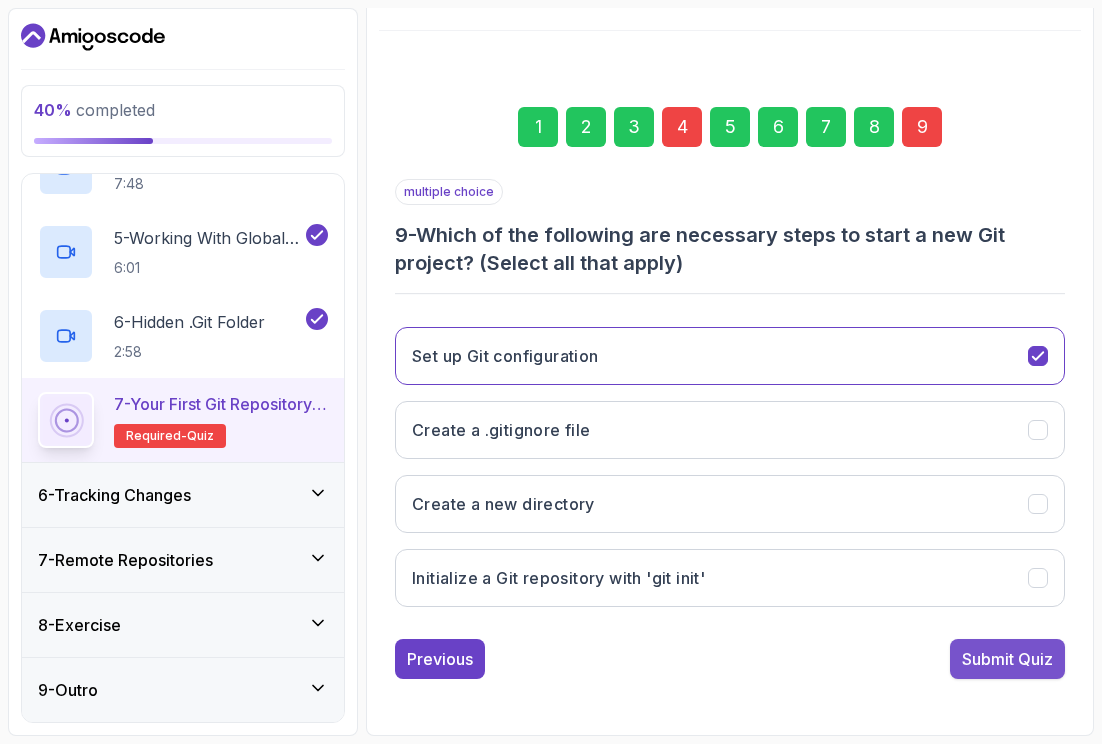 click on "Submit Quiz" at bounding box center [1007, 659] 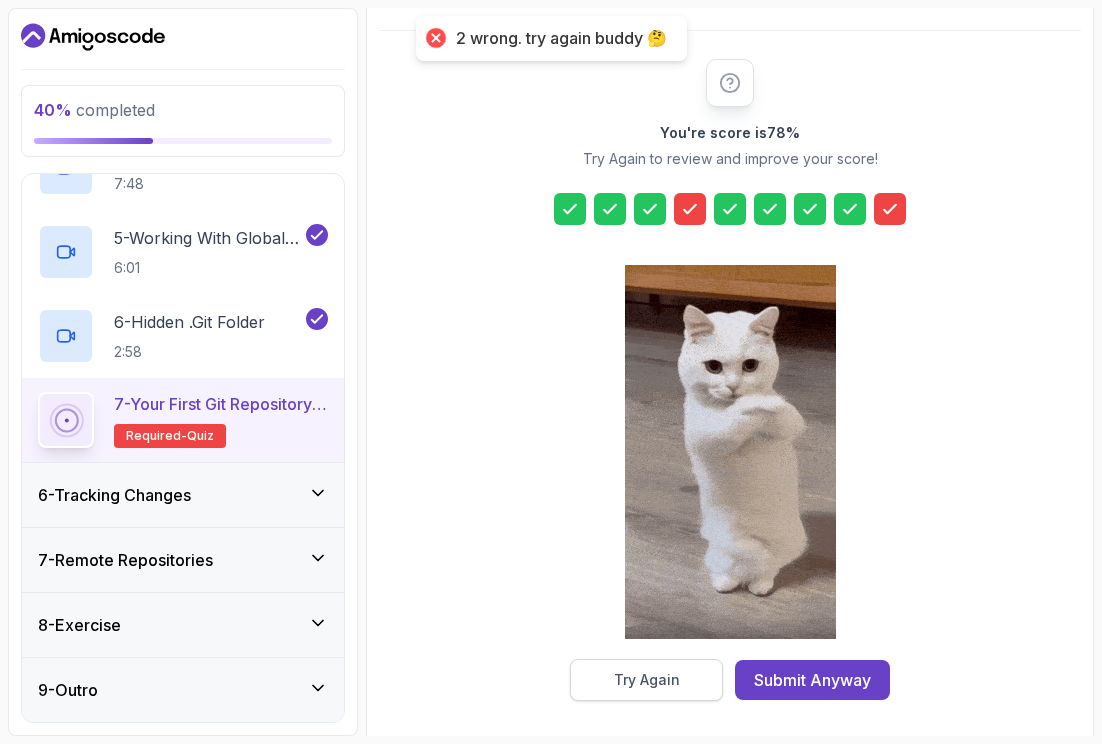 click on "Try Again" at bounding box center (646, 680) 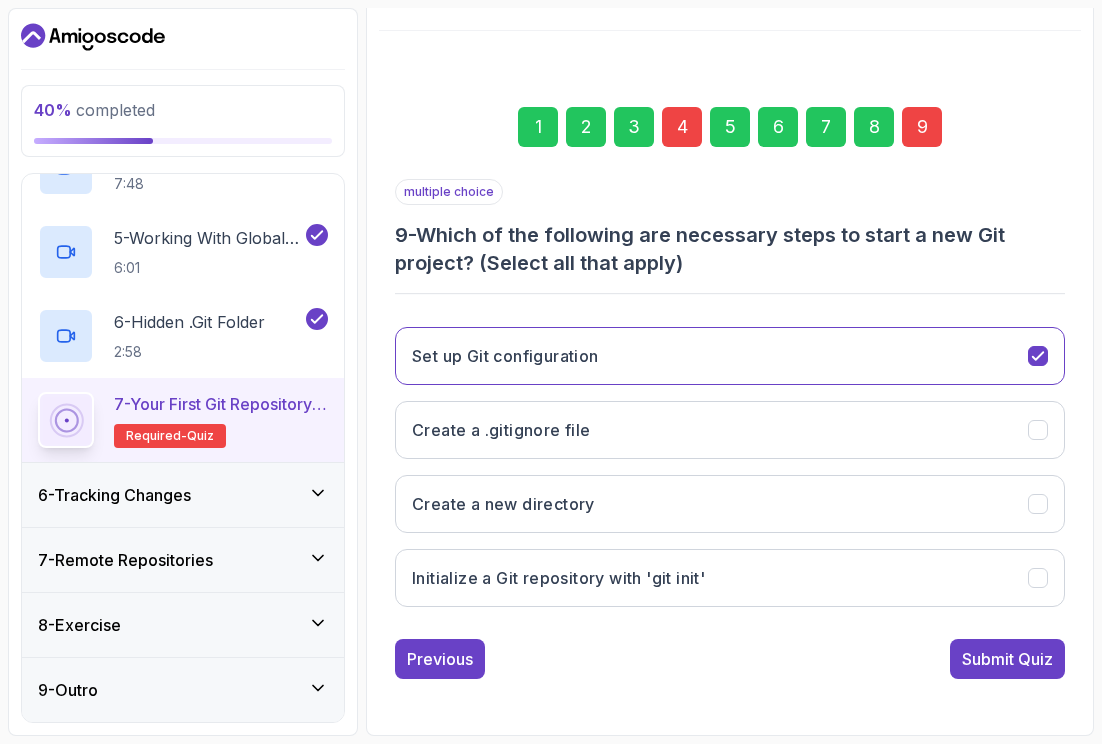 click on "4" at bounding box center [682, 127] 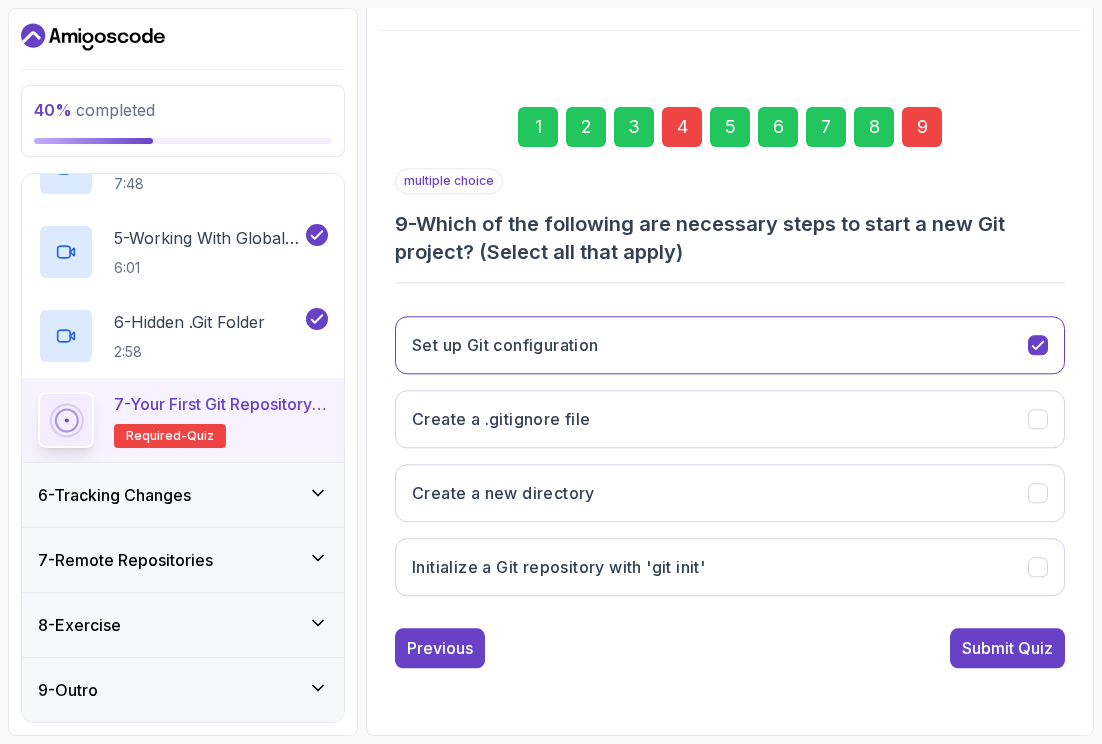 scroll, scrollTop: 201, scrollLeft: 0, axis: vertical 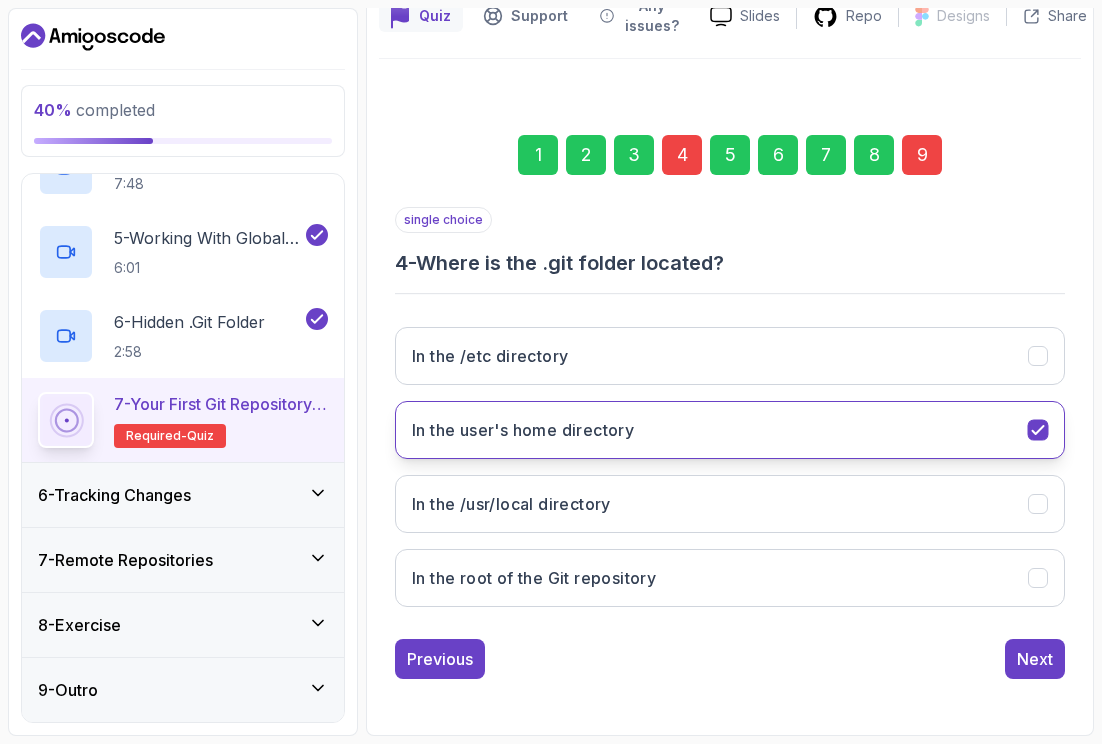 click 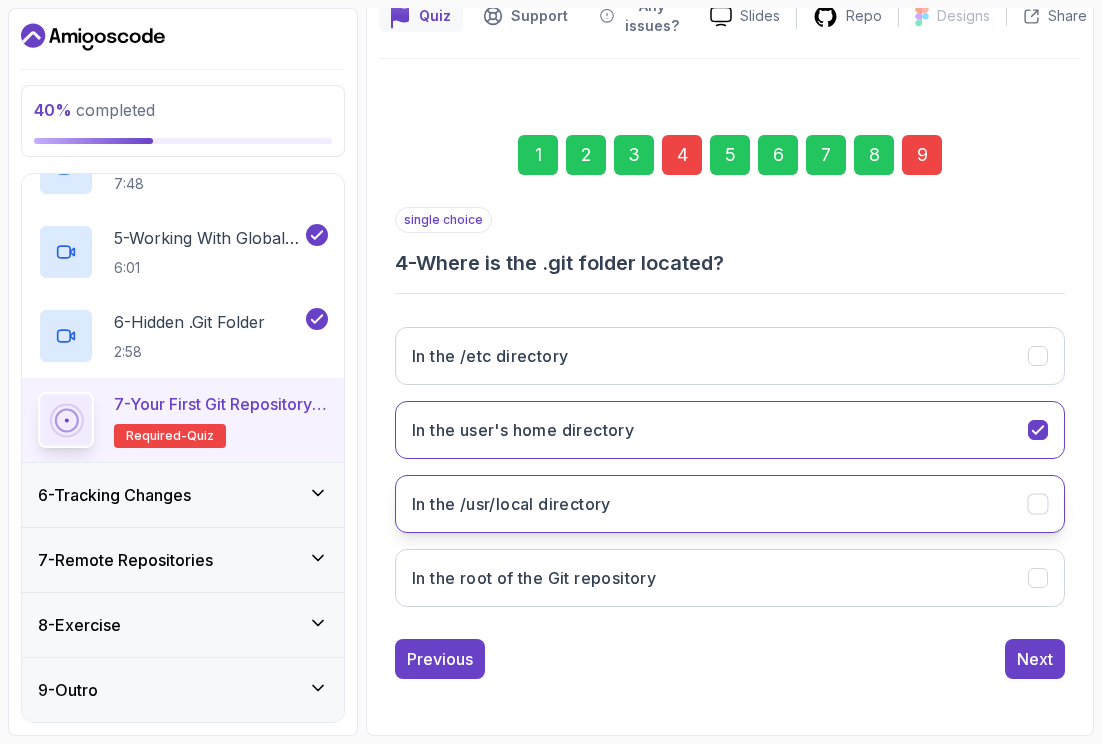 click 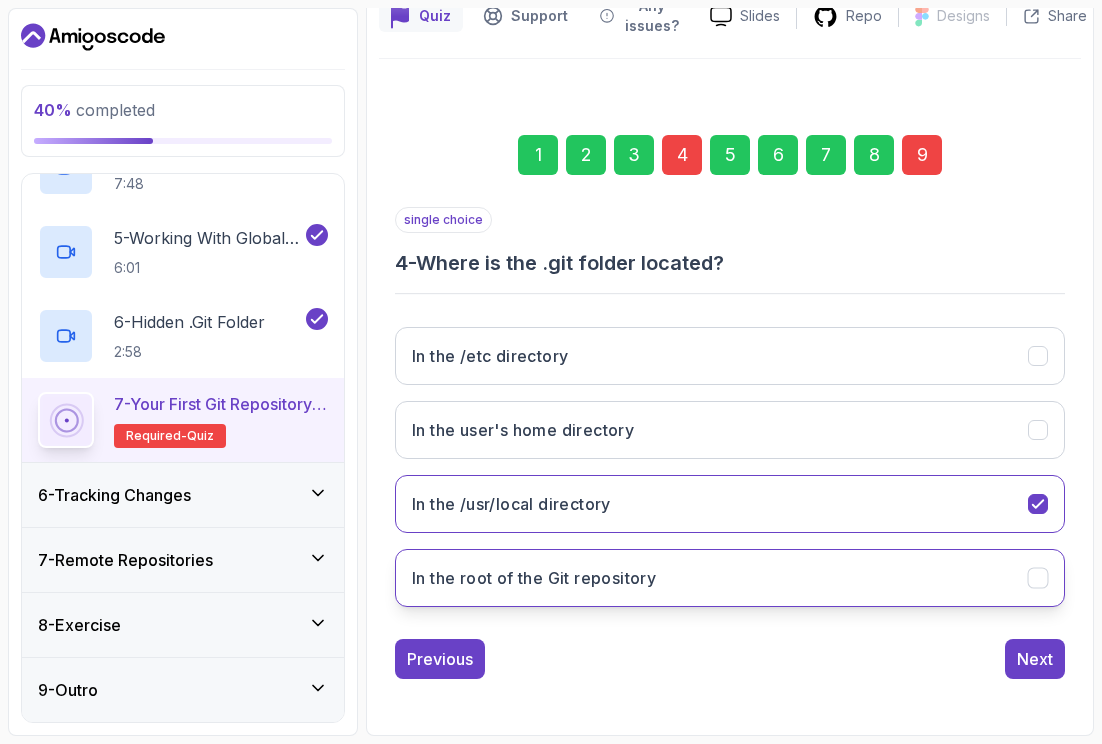 click on "In the root of the Git repository" at bounding box center (730, 578) 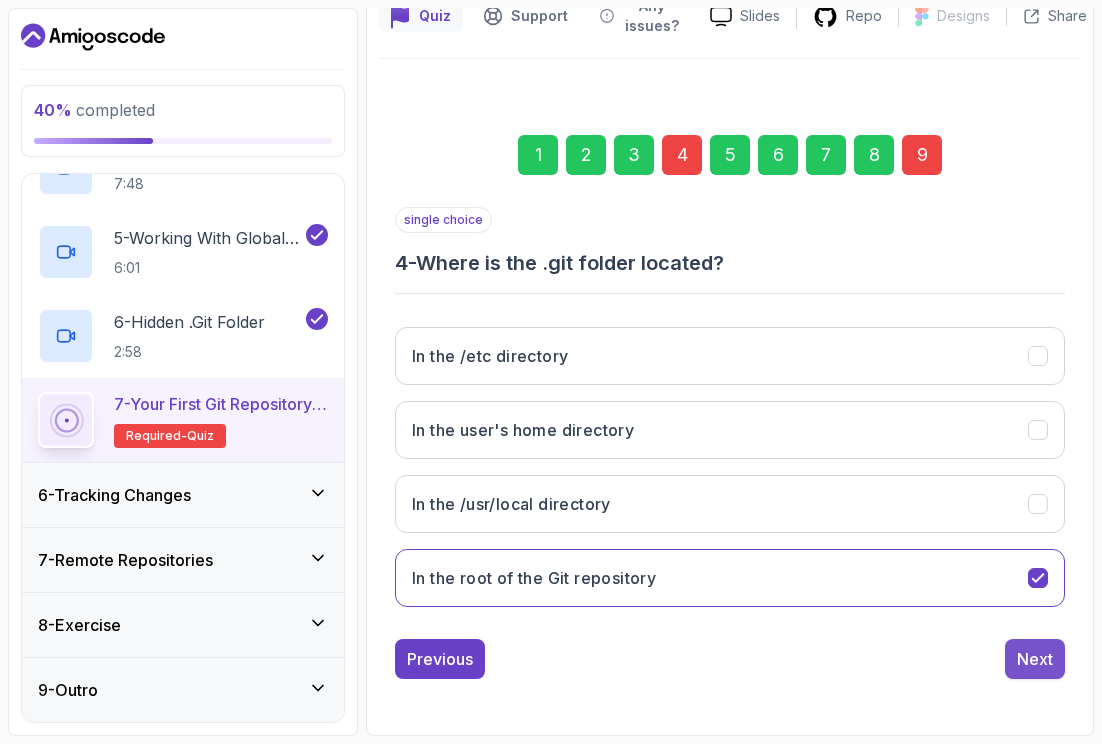 click on "Next" at bounding box center [1035, 659] 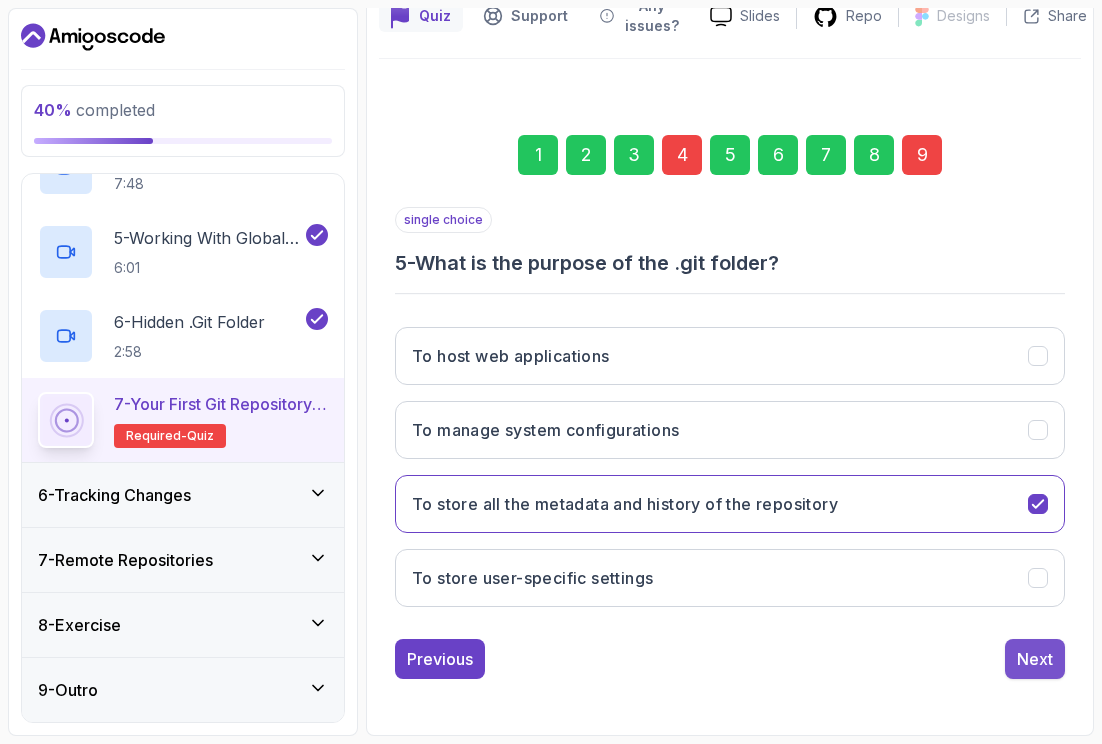 click on "Next" at bounding box center [1035, 659] 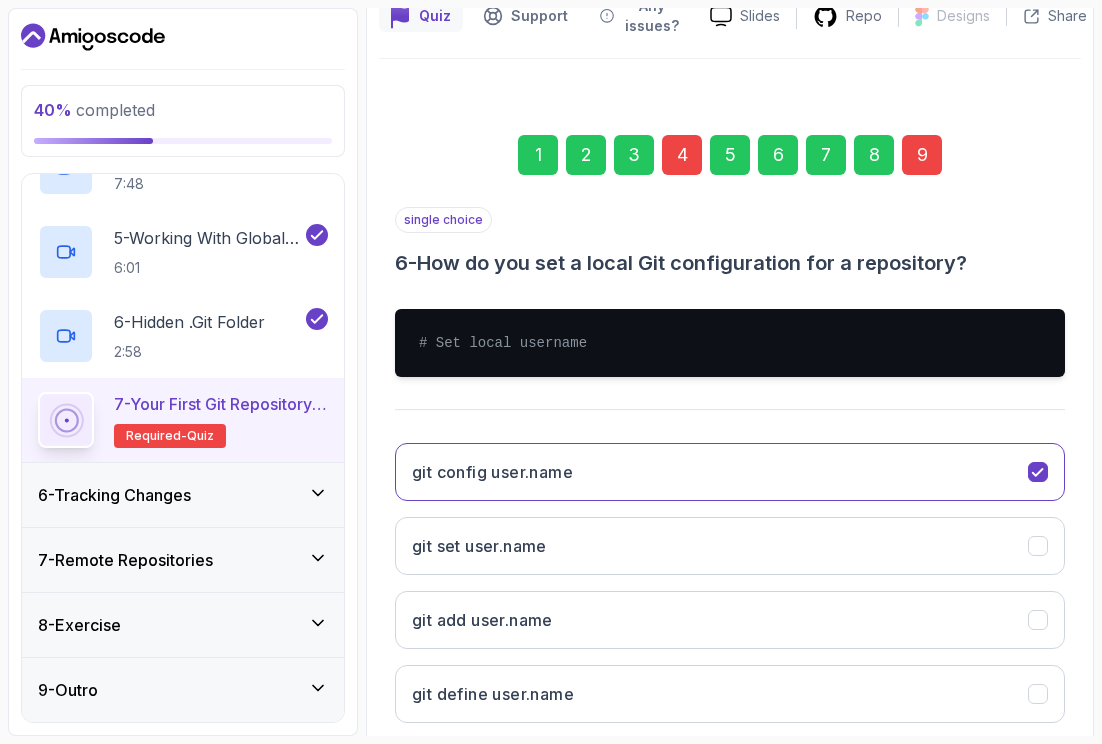 click on "git config user.name git set user.name git add user.name git define user.name" at bounding box center (730, 583) 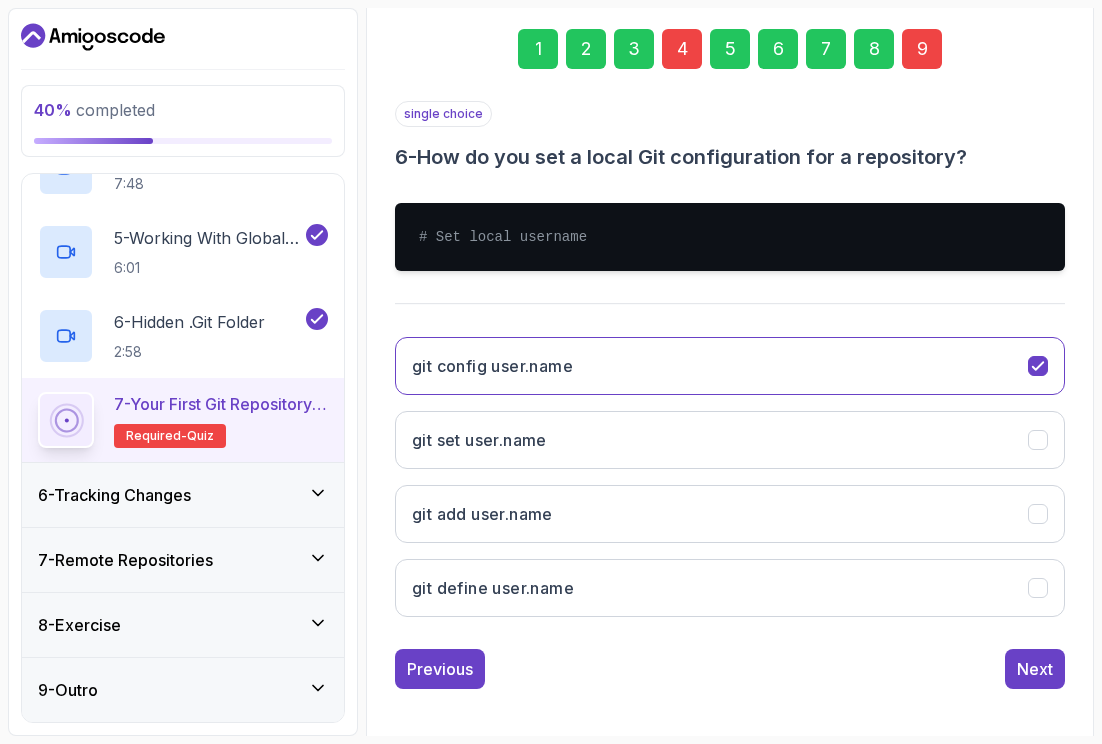 scroll, scrollTop: 317, scrollLeft: 0, axis: vertical 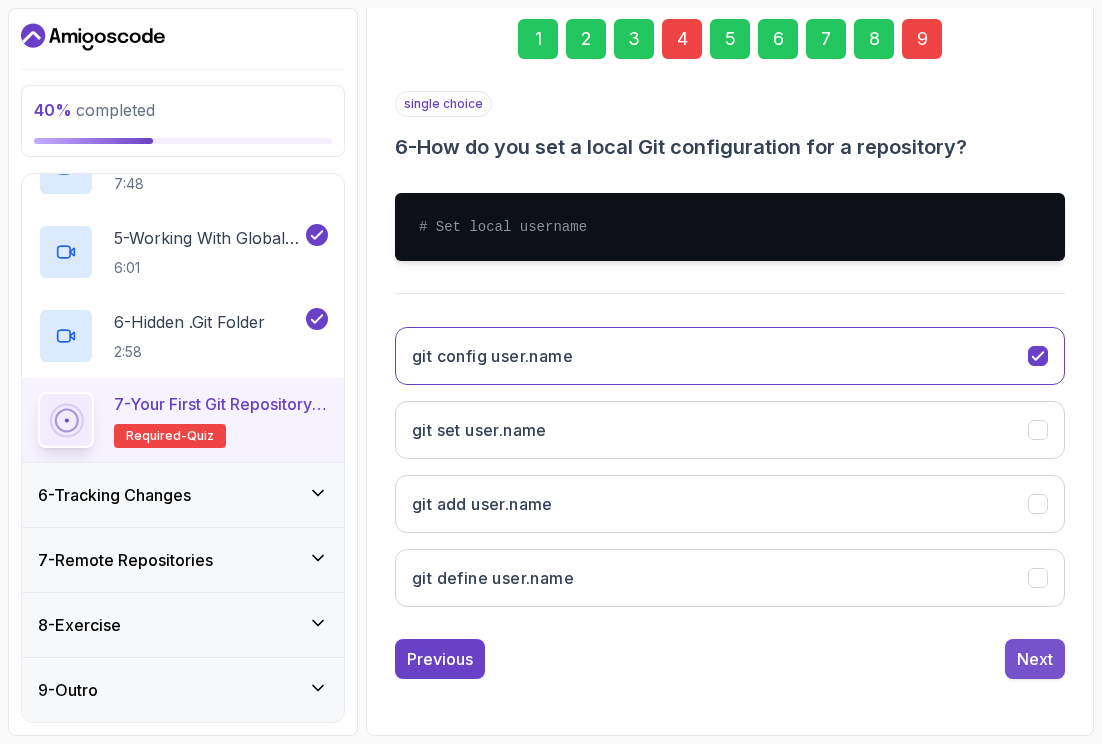 click on "Next" at bounding box center (1035, 659) 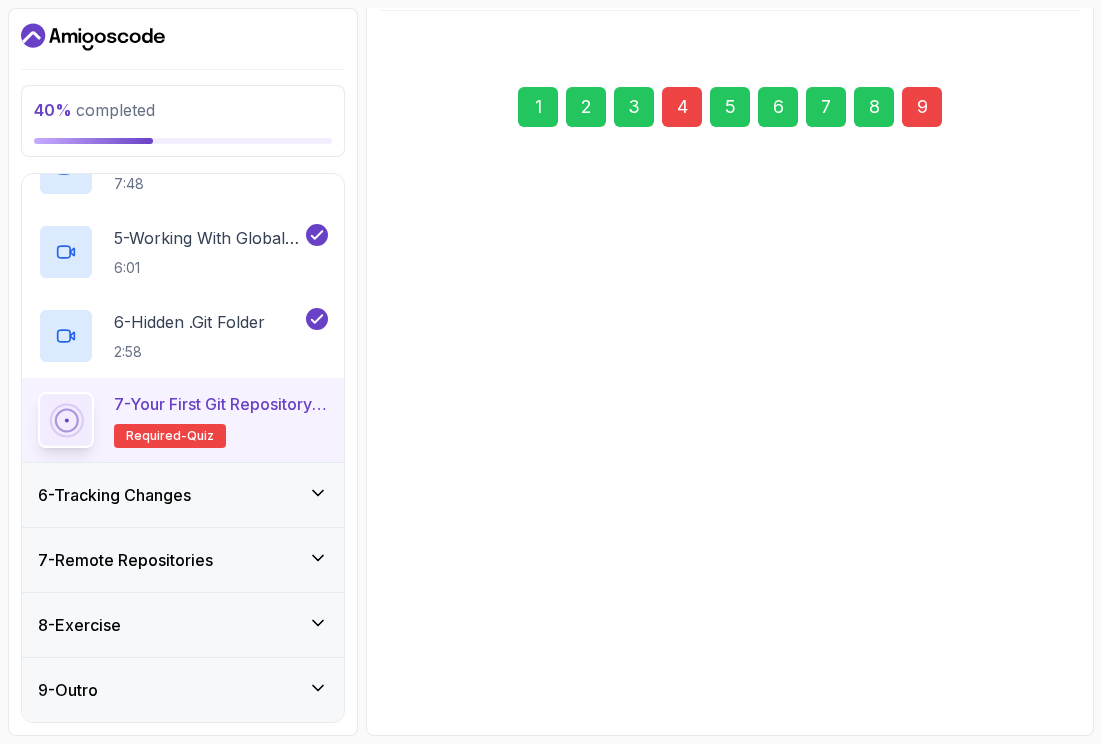 scroll, scrollTop: 249, scrollLeft: 0, axis: vertical 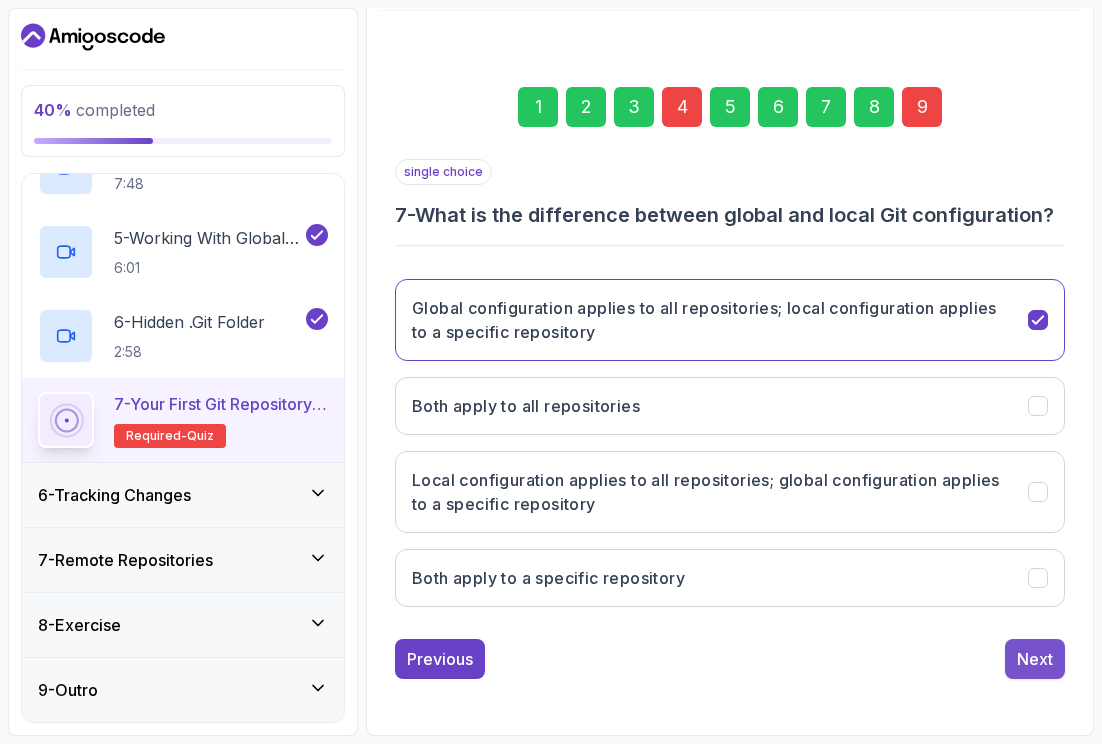 click on "Next" at bounding box center [1035, 659] 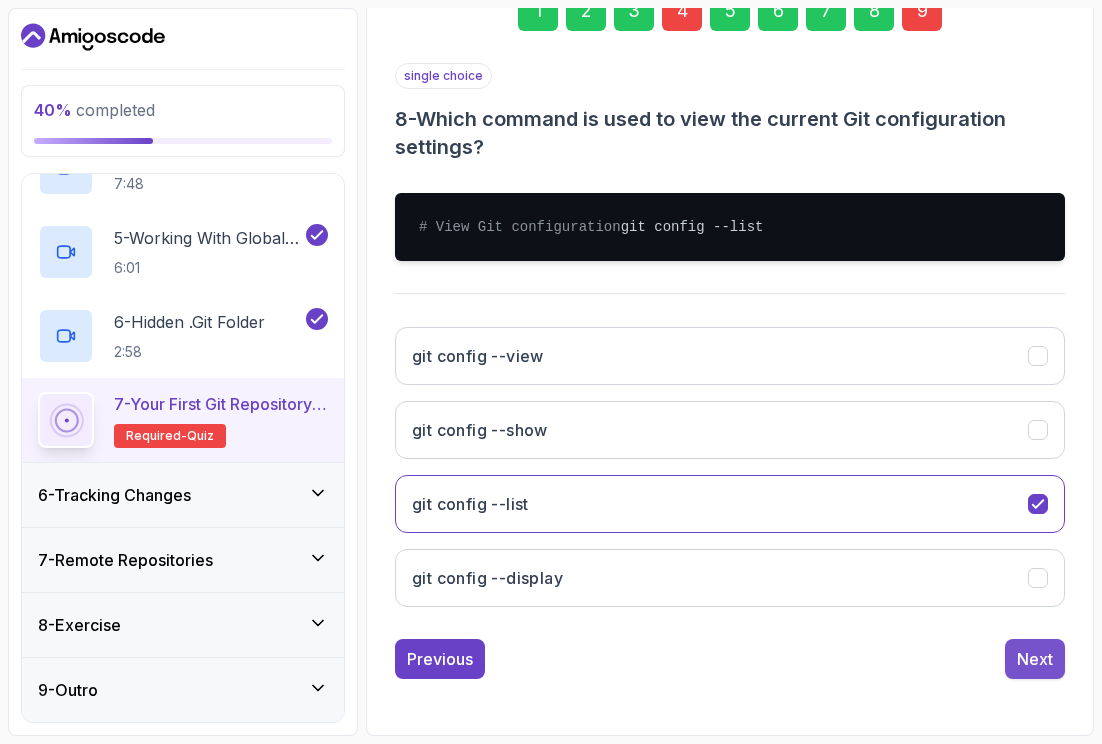 click on "Next" at bounding box center (1035, 659) 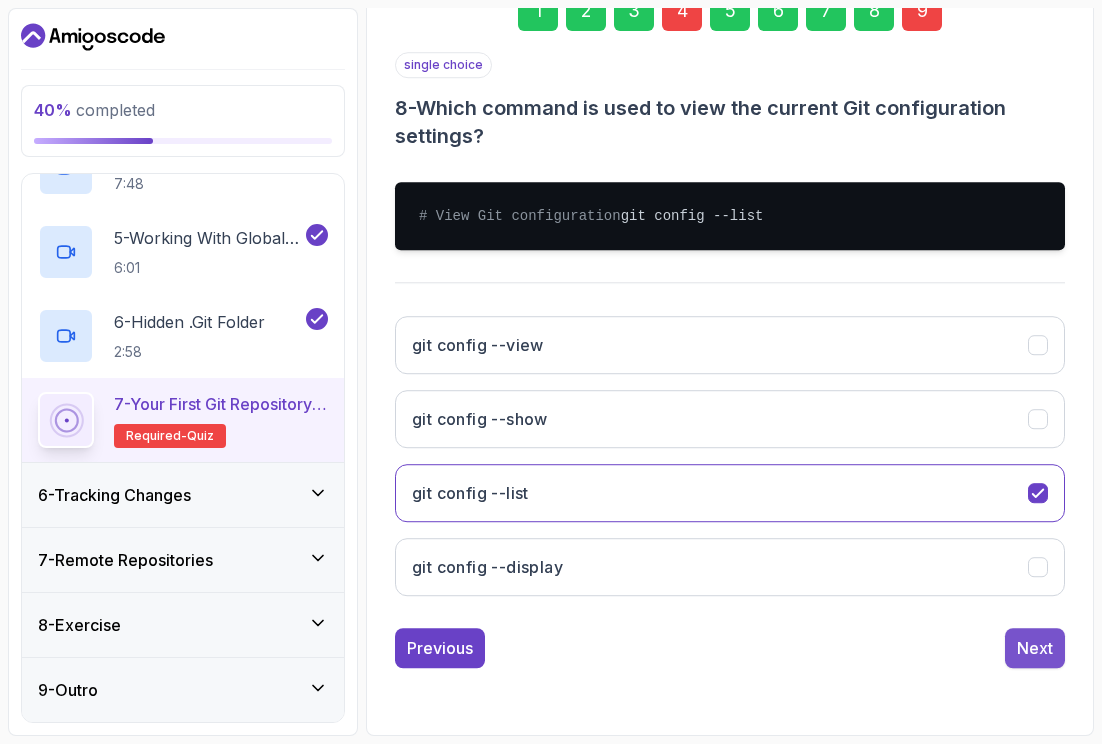 scroll, scrollTop: 229, scrollLeft: 0, axis: vertical 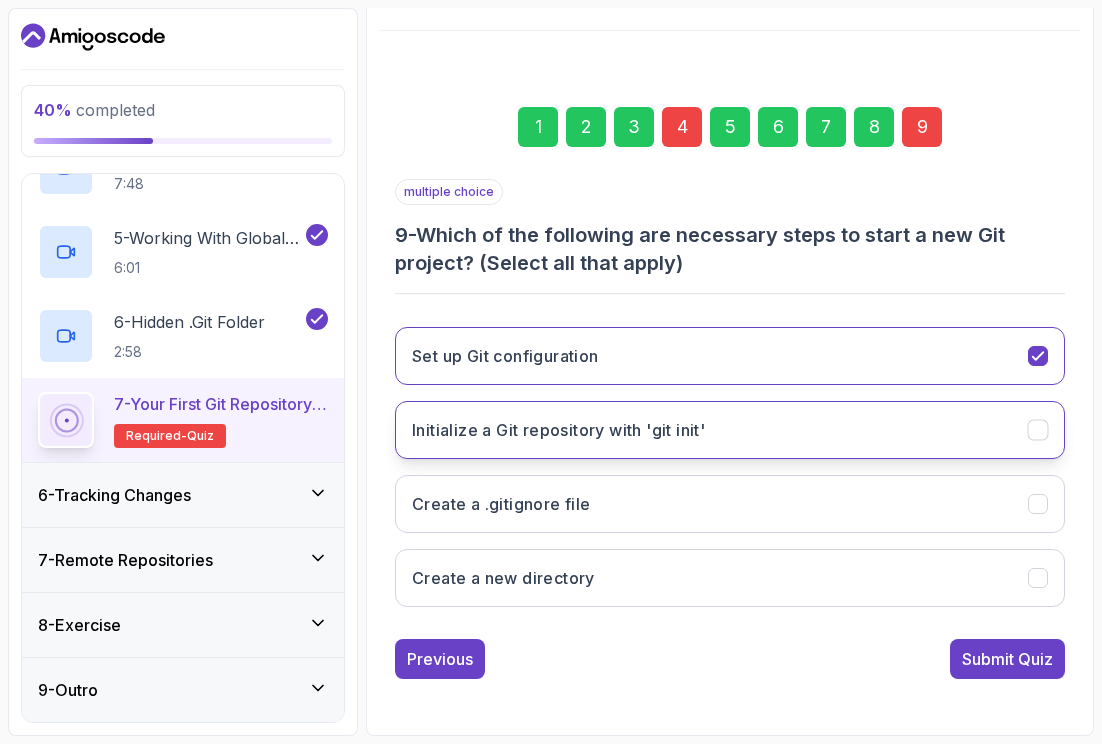click 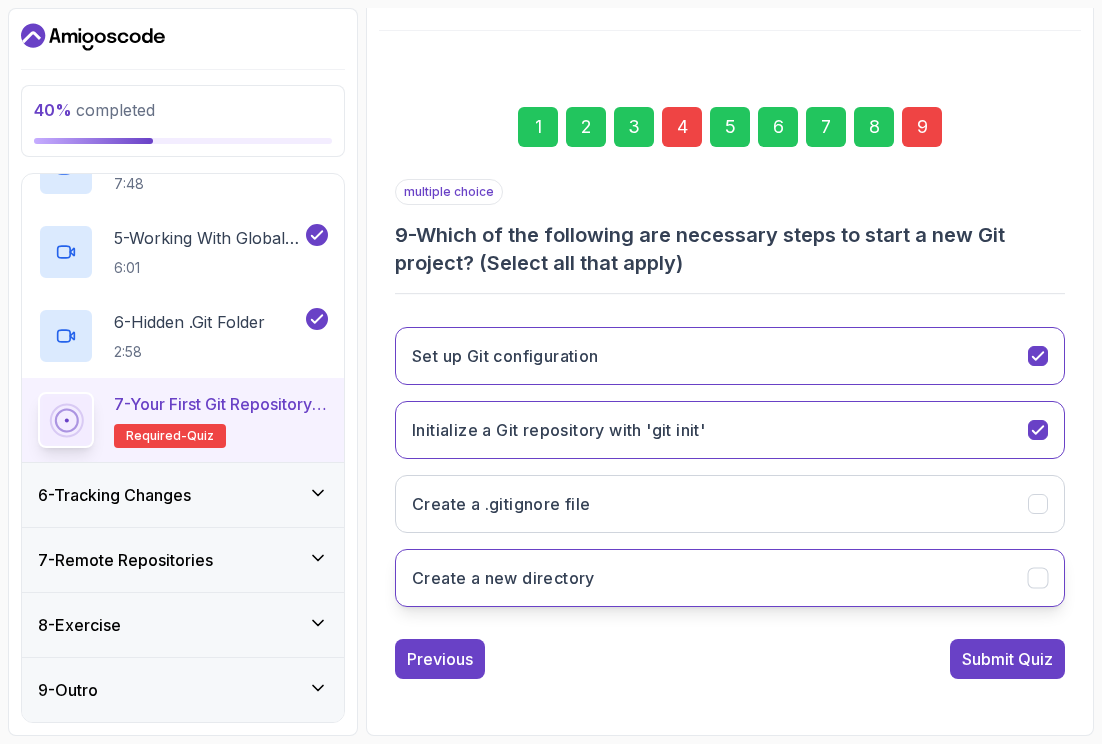 click on "Create a new directory" at bounding box center [730, 578] 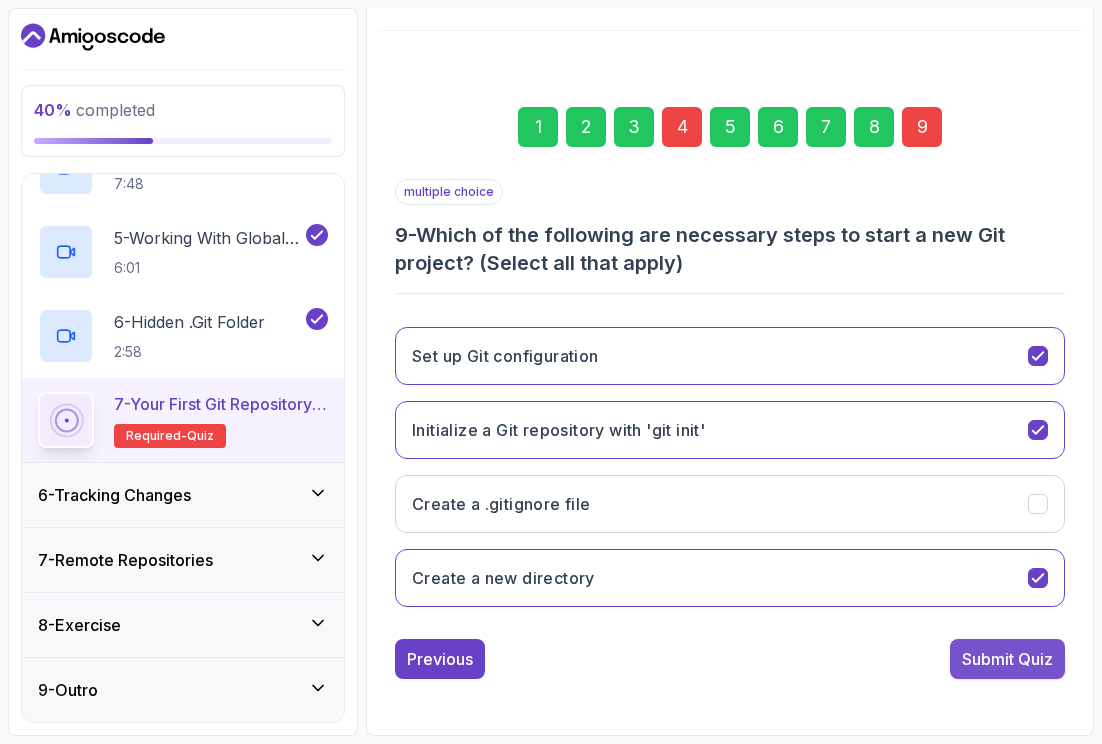 click on "Submit Quiz" at bounding box center (1007, 659) 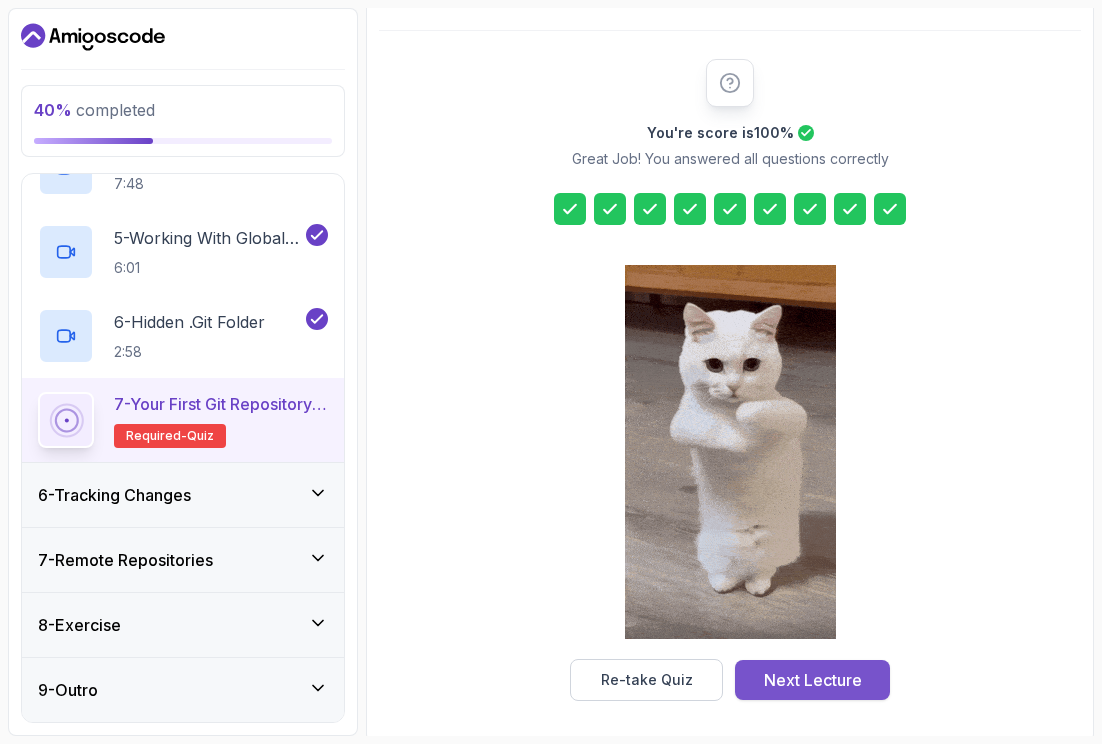 click on "Next Lecture" at bounding box center (813, 680) 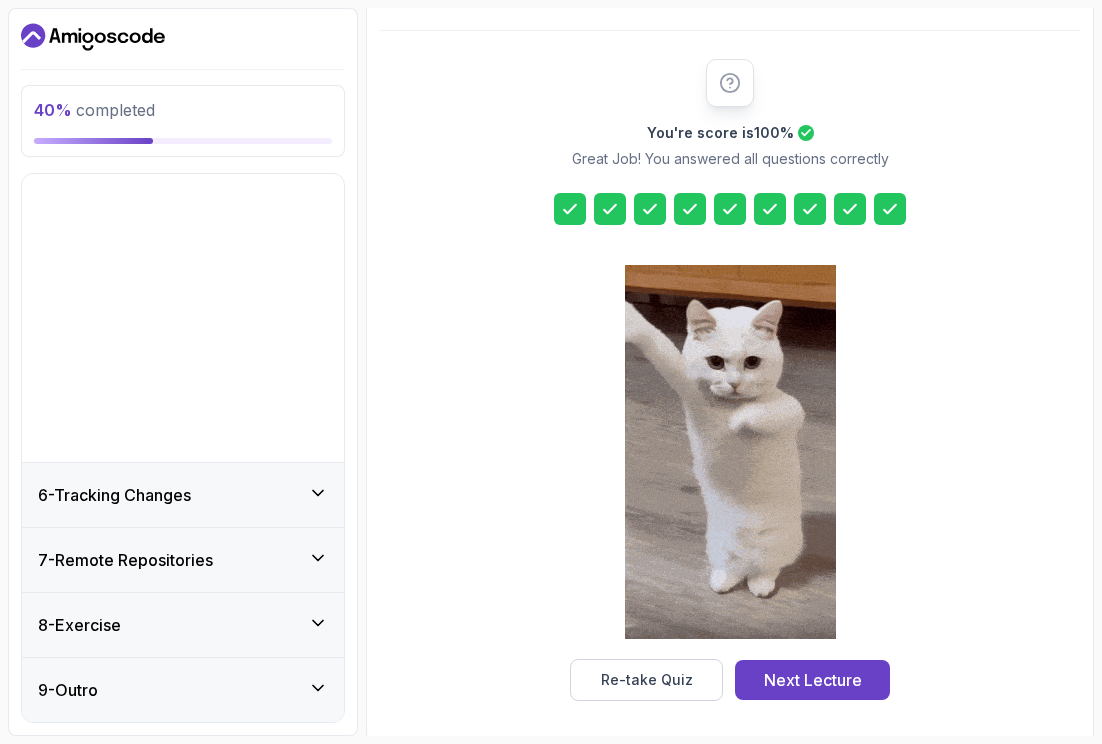 scroll, scrollTop: 0, scrollLeft: 0, axis: both 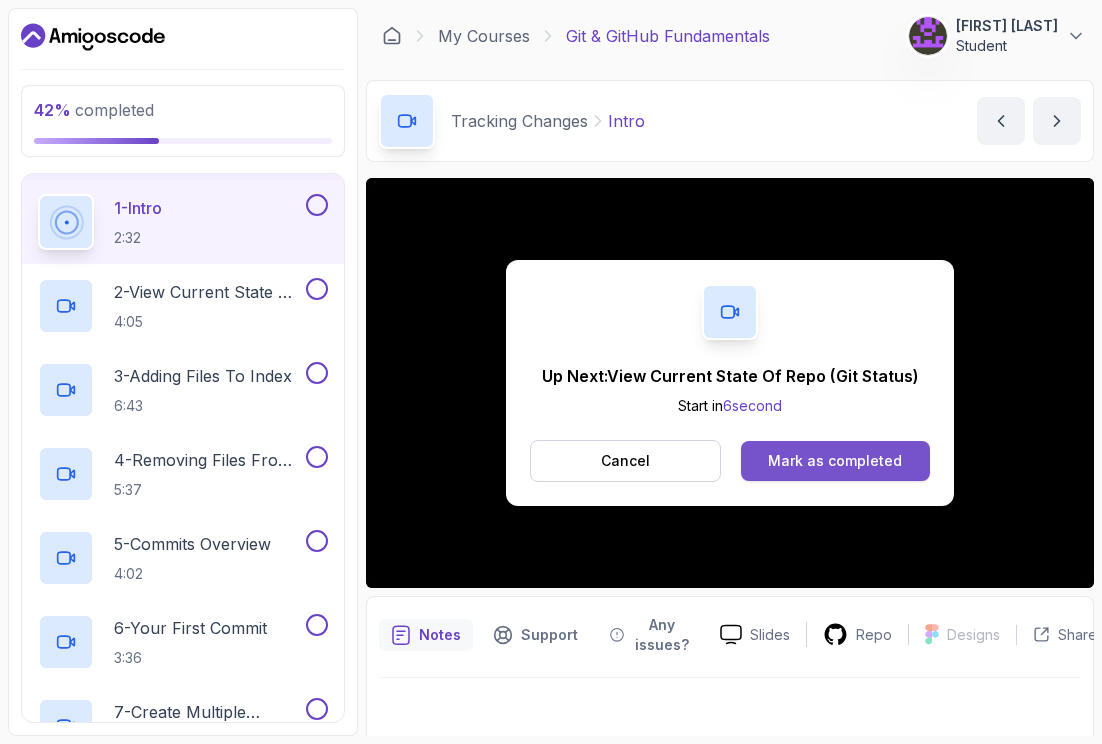 click on "Mark as completed" at bounding box center [835, 461] 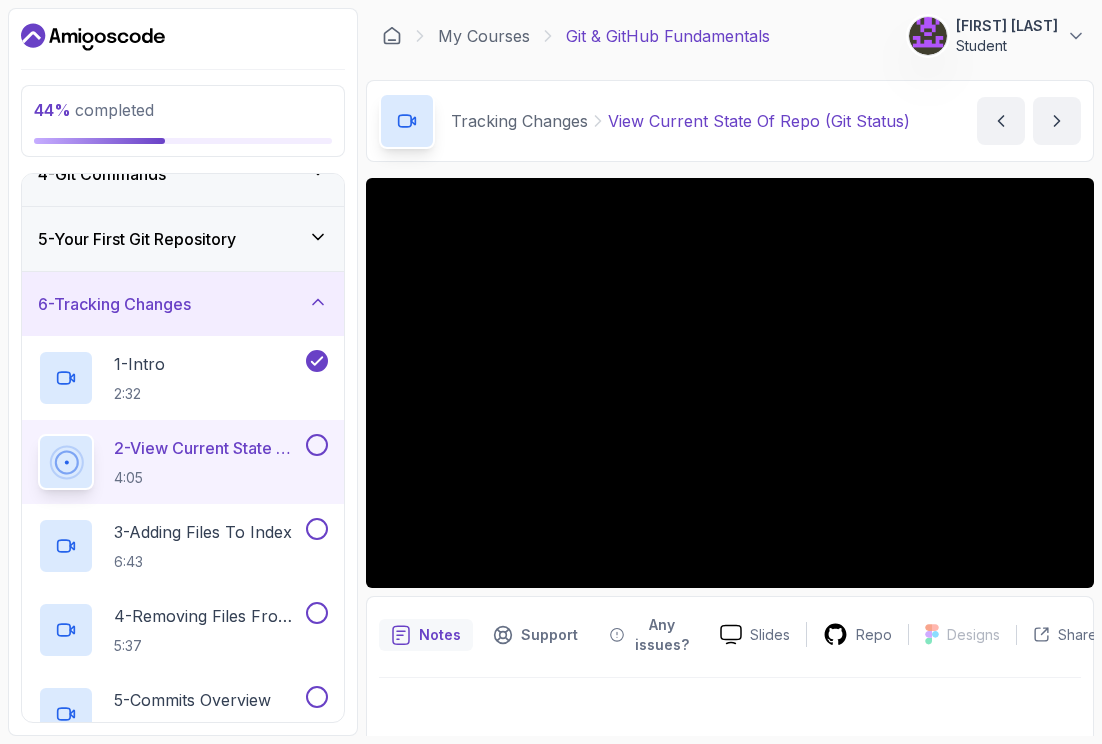 scroll, scrollTop: 229, scrollLeft: 0, axis: vertical 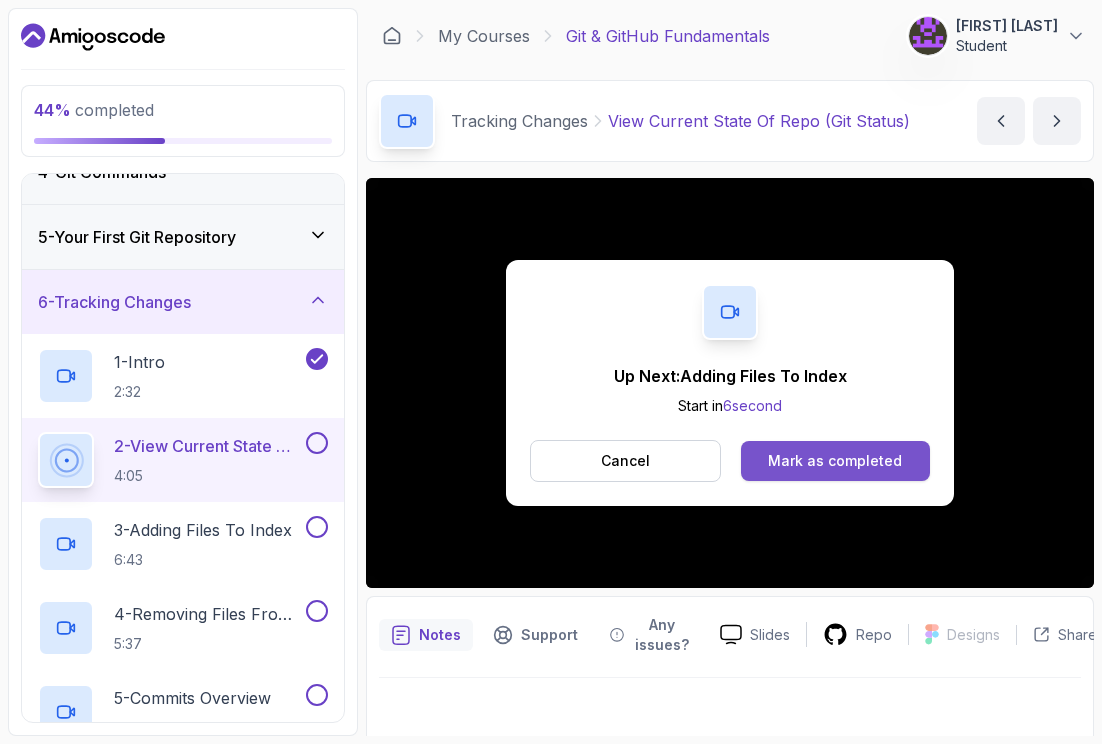 click on "Mark as completed" at bounding box center (835, 461) 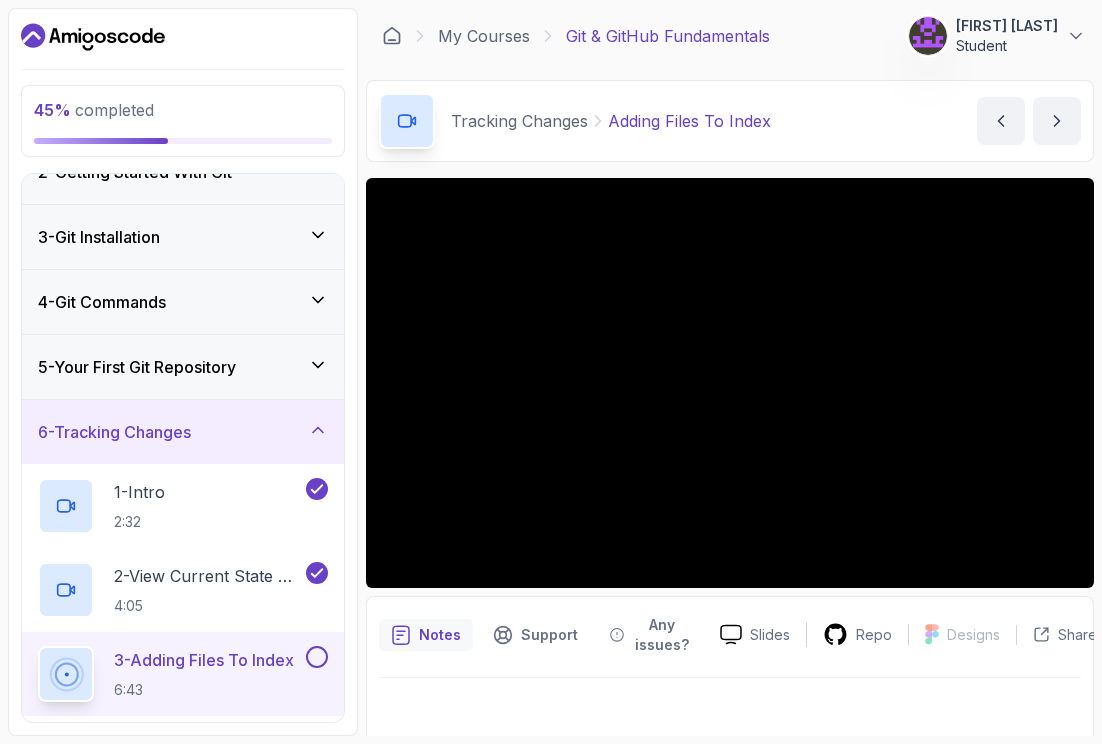 scroll, scrollTop: 0, scrollLeft: 0, axis: both 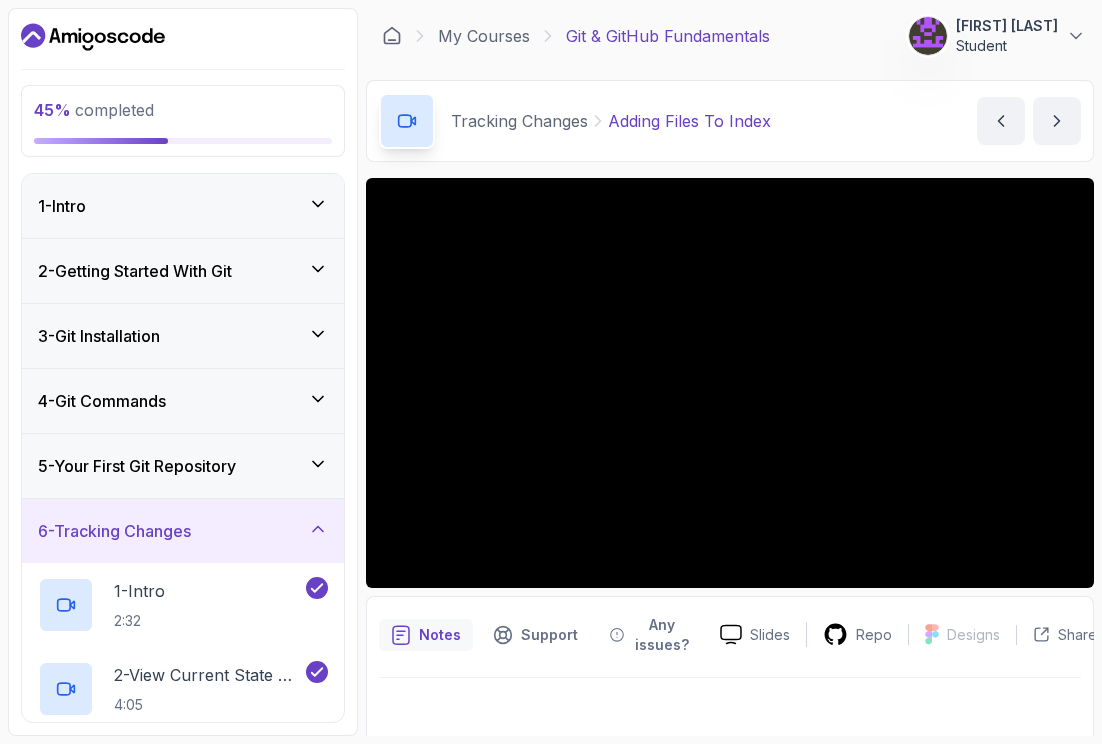 click on "5  -  Your First Git Repository" at bounding box center (137, 466) 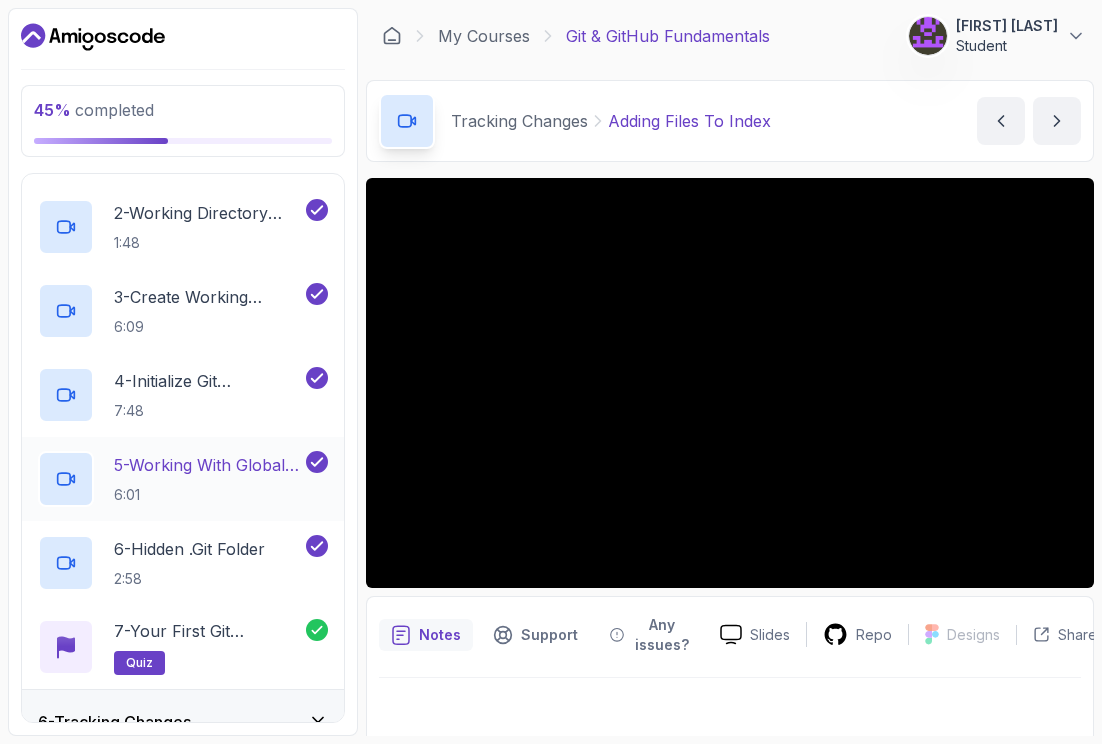 scroll, scrollTop: 403, scrollLeft: 0, axis: vertical 